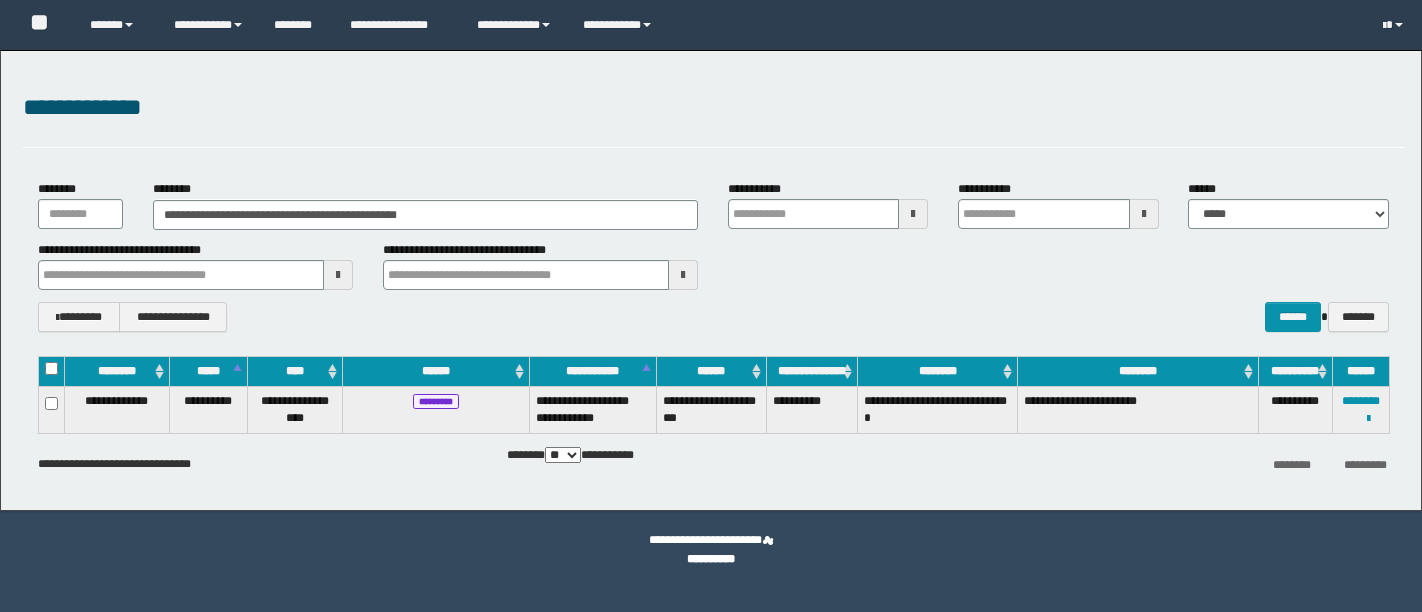 scroll, scrollTop: 0, scrollLeft: 0, axis: both 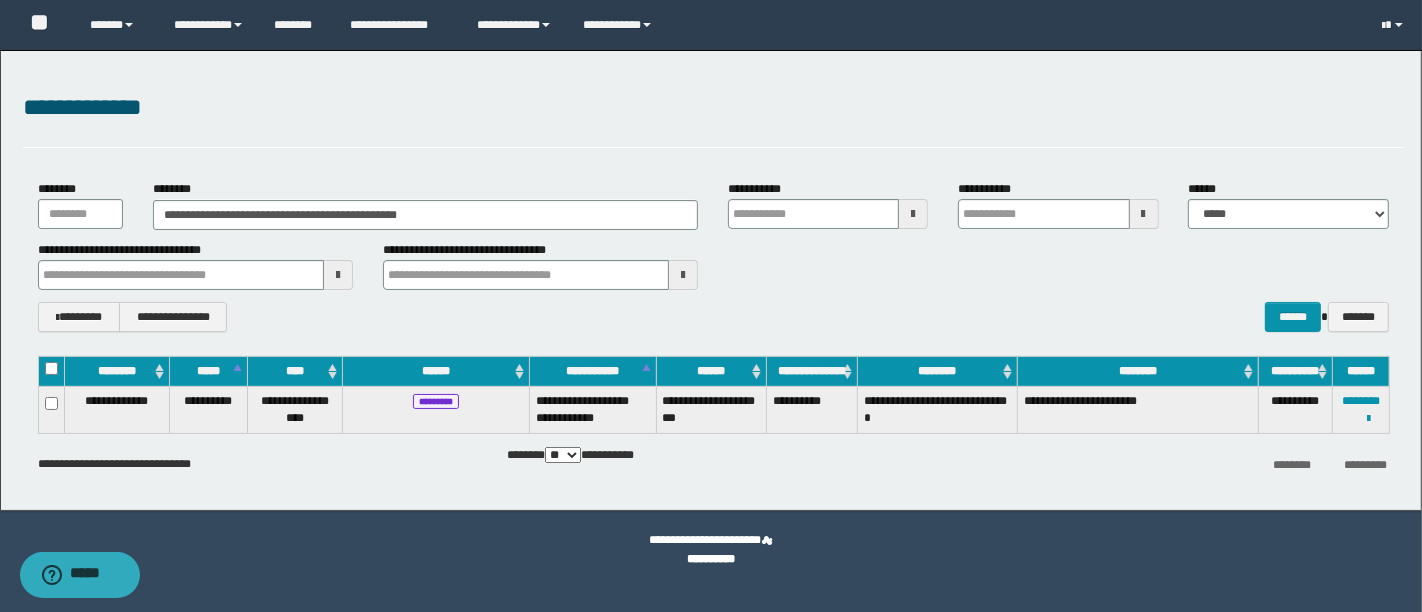 click on "**********" at bounding box center [713, 118] 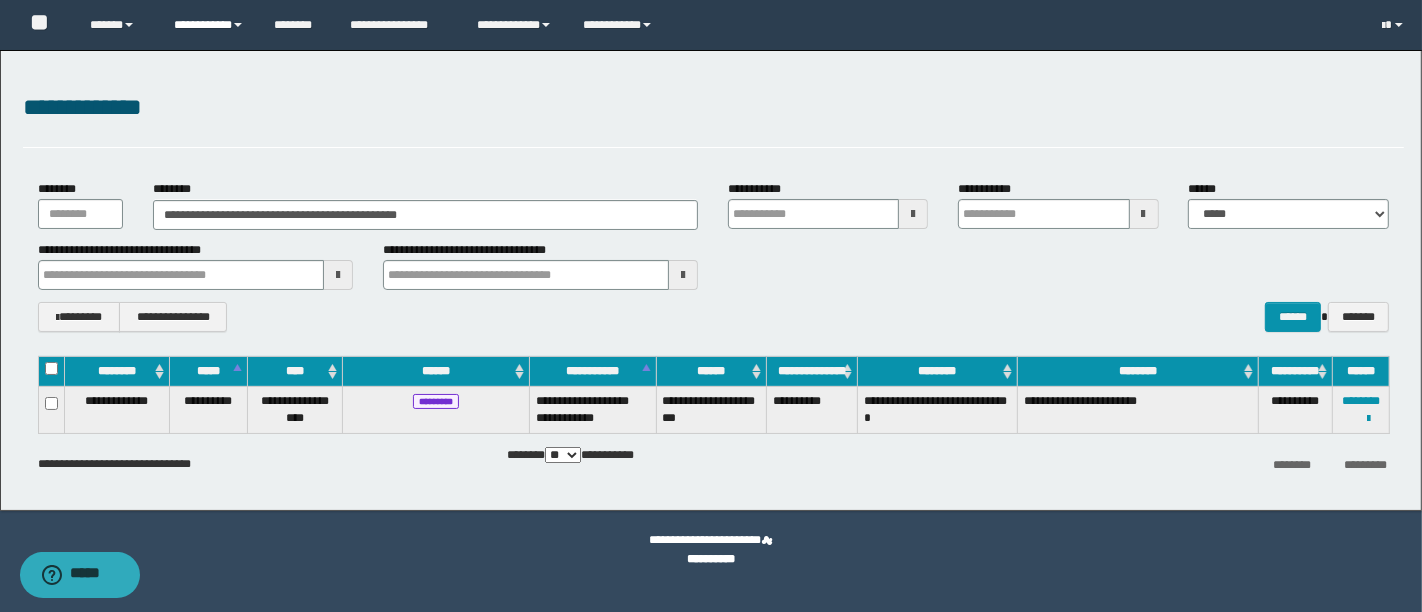click on "**********" at bounding box center [209, 25] 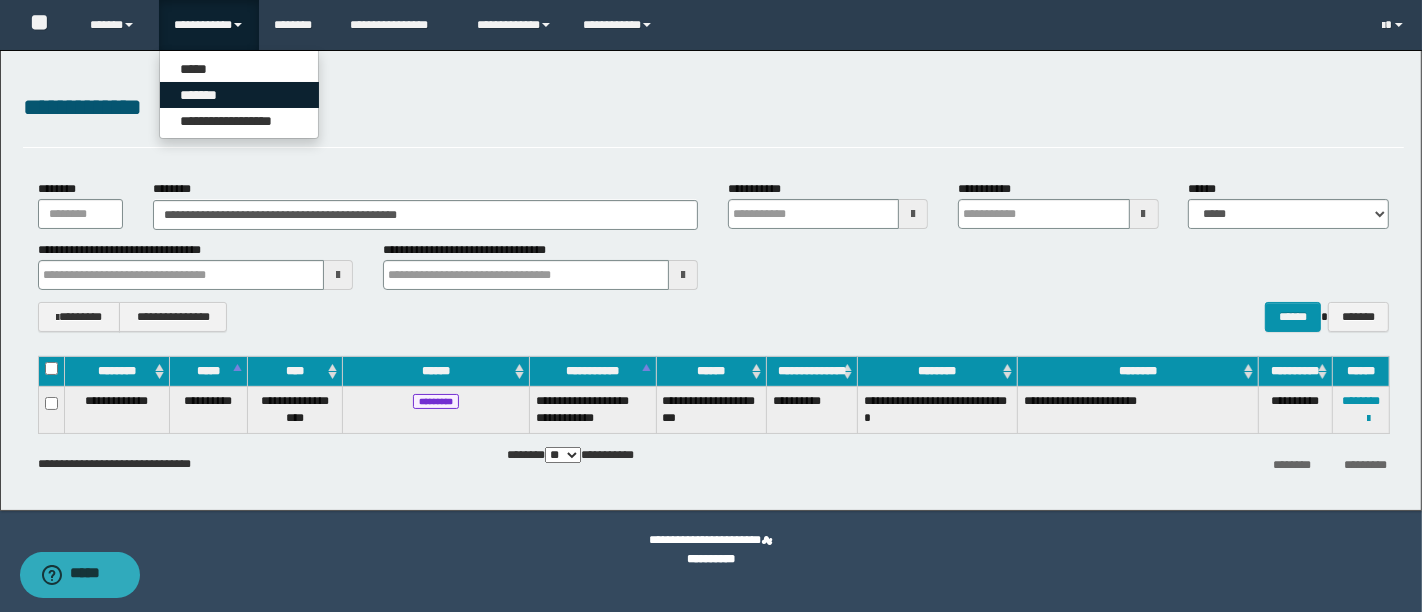 click on "*******" at bounding box center [239, 95] 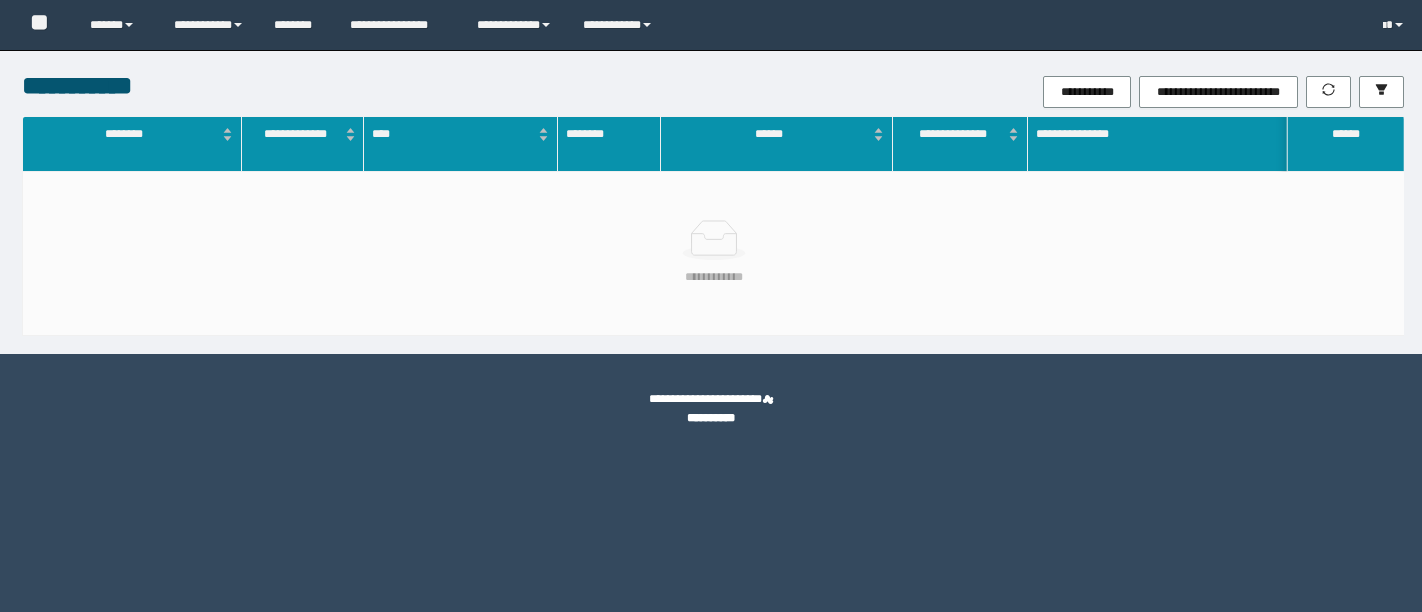 scroll, scrollTop: 0, scrollLeft: 0, axis: both 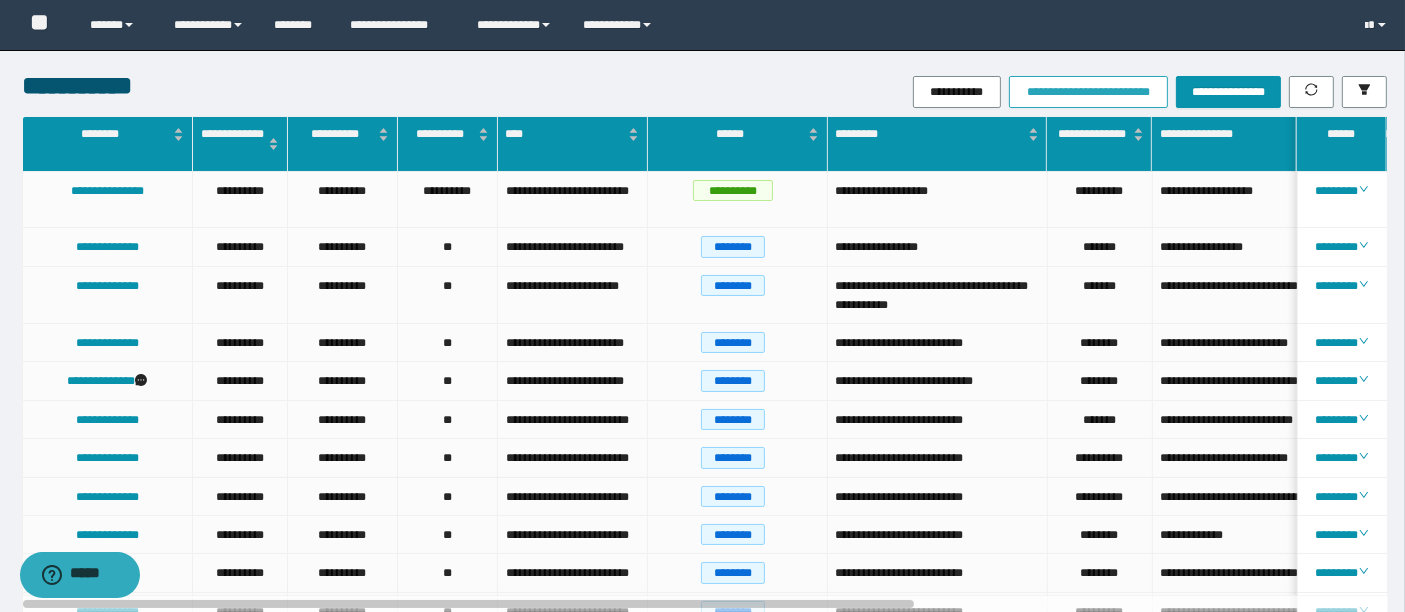 click on "**********" at bounding box center [1088, 92] 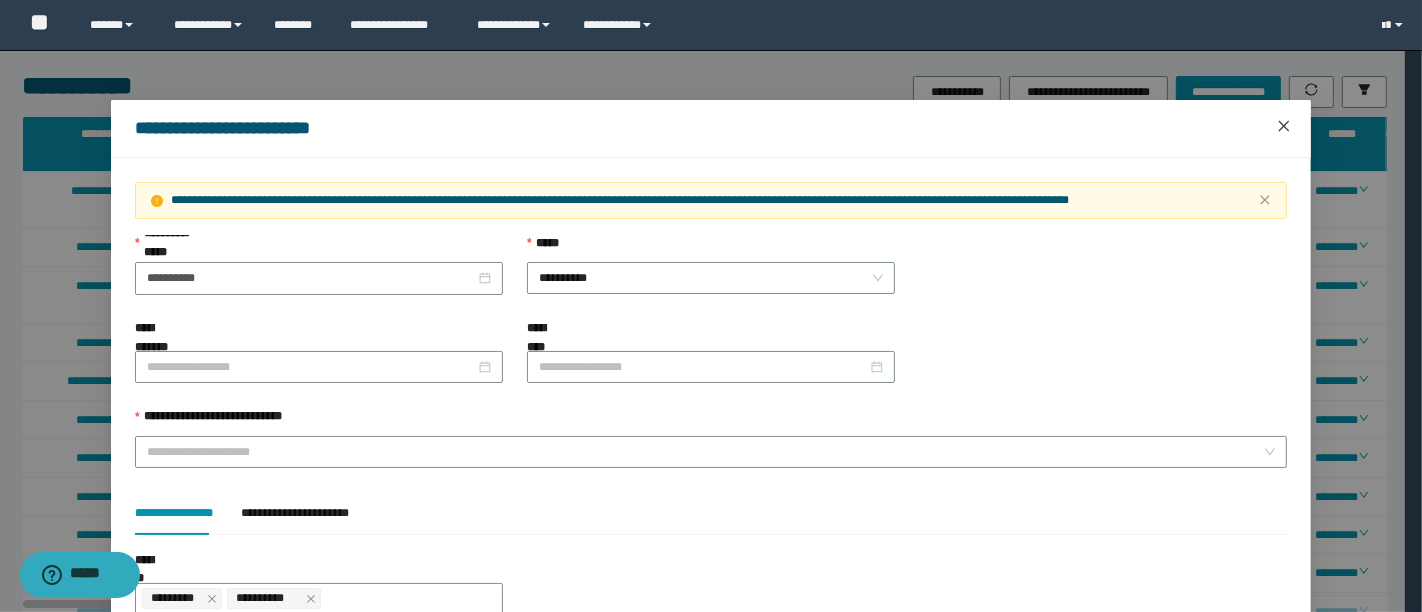 click 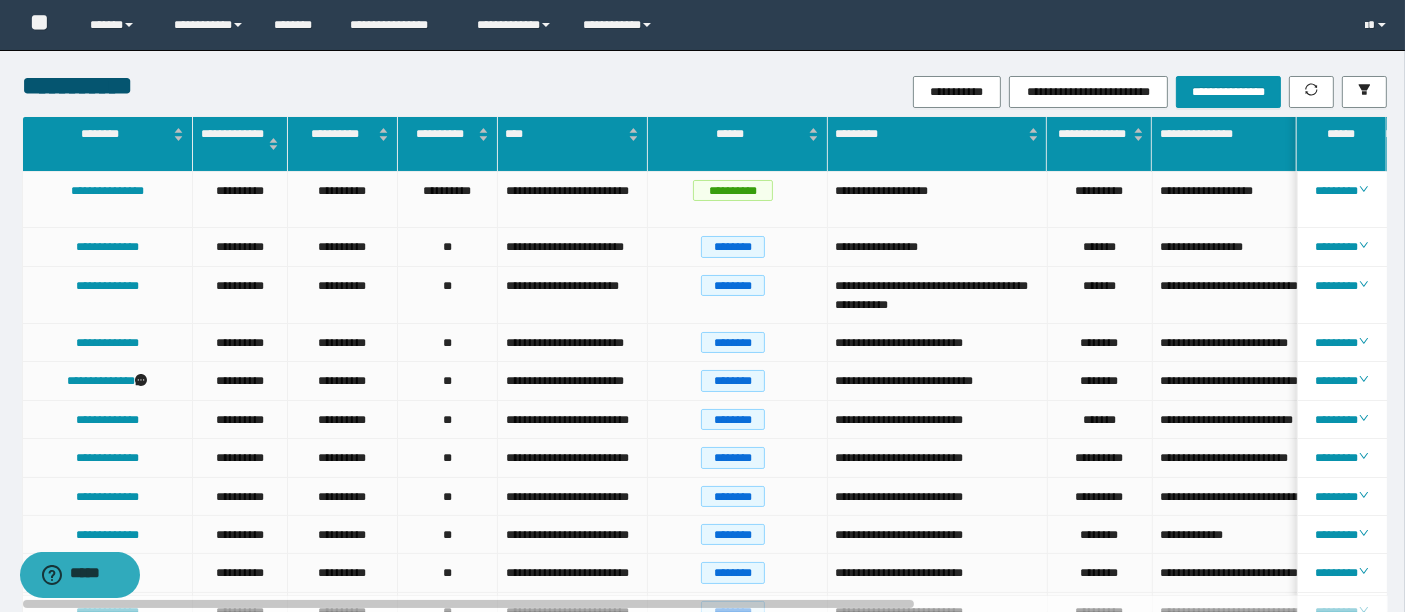 click on "**********" at bounding box center (932, 92) 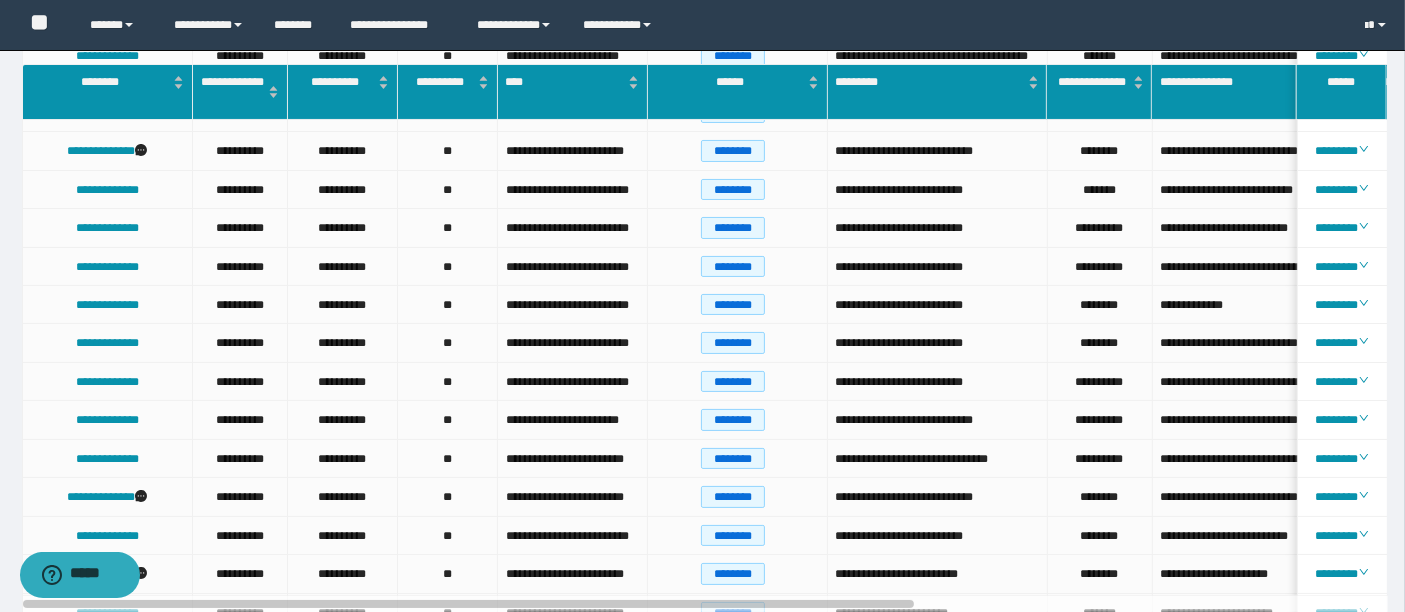 scroll, scrollTop: 233, scrollLeft: 0, axis: vertical 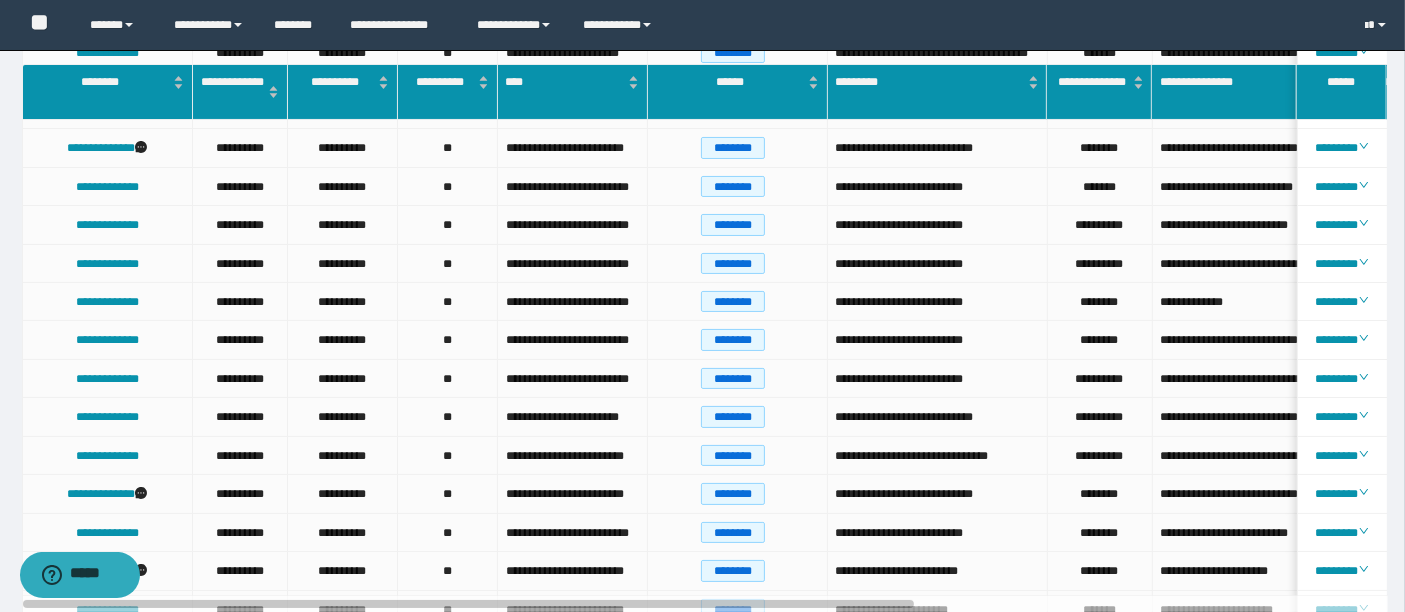 click on "**********" at bounding box center [702, 25] 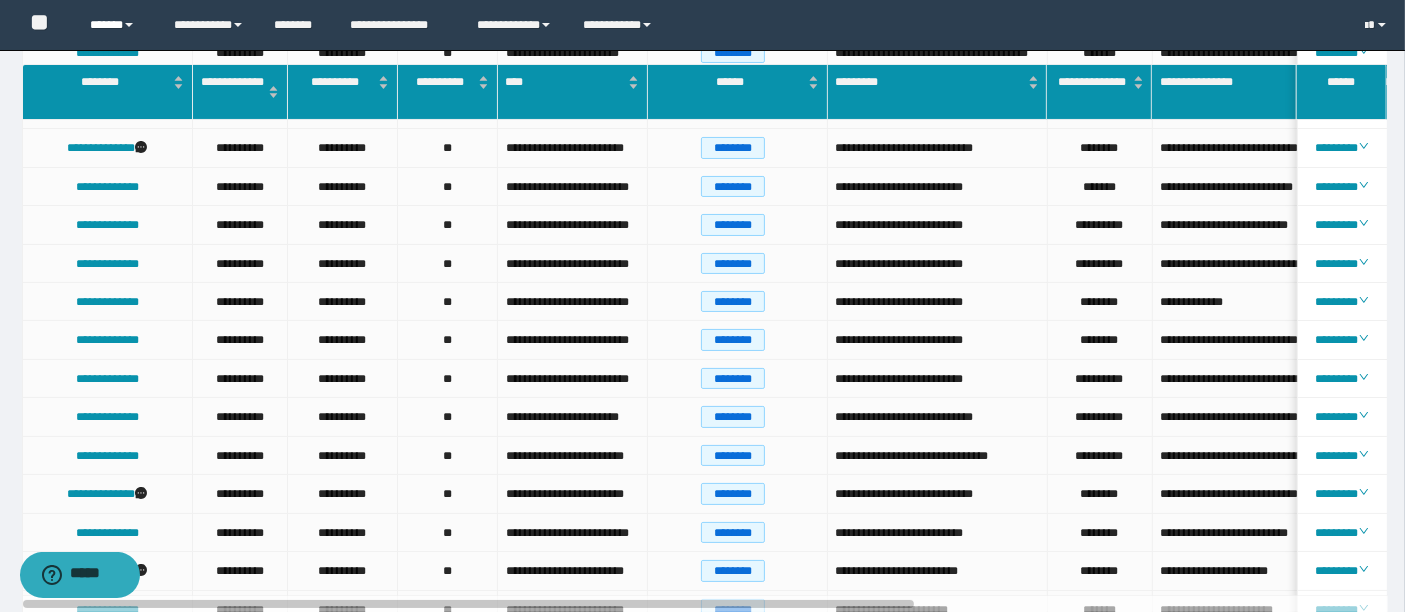 click on "******" at bounding box center (117, 25) 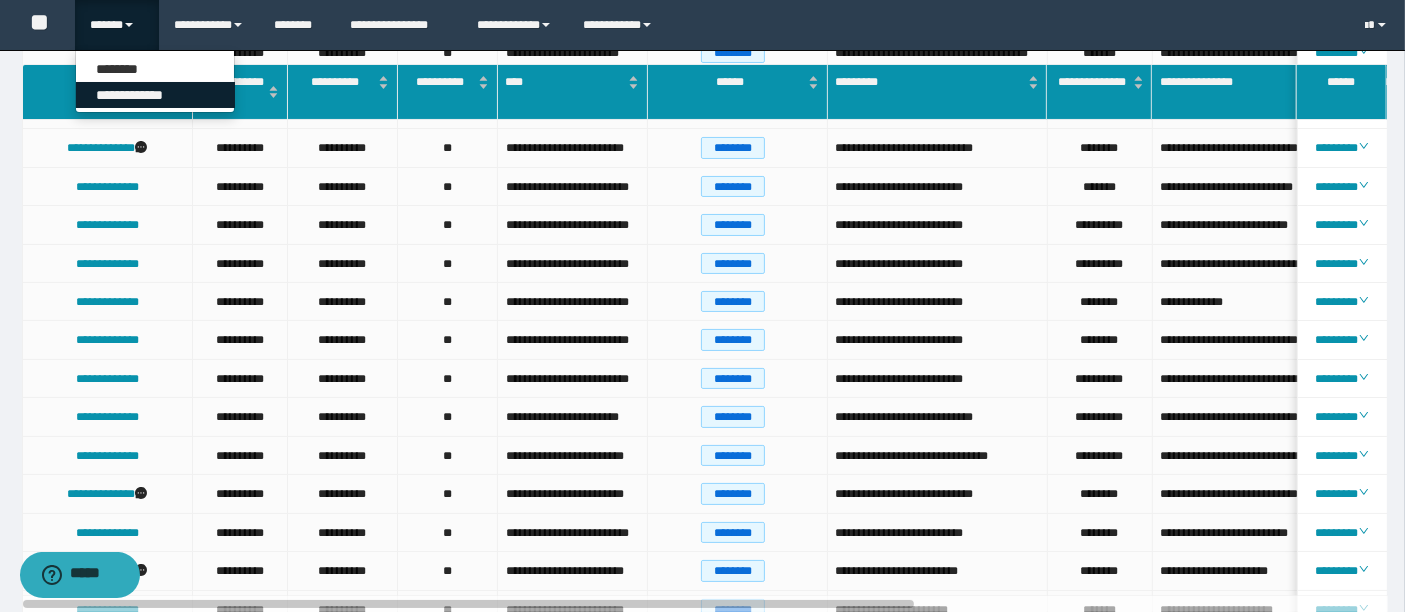 click on "**********" at bounding box center (155, 95) 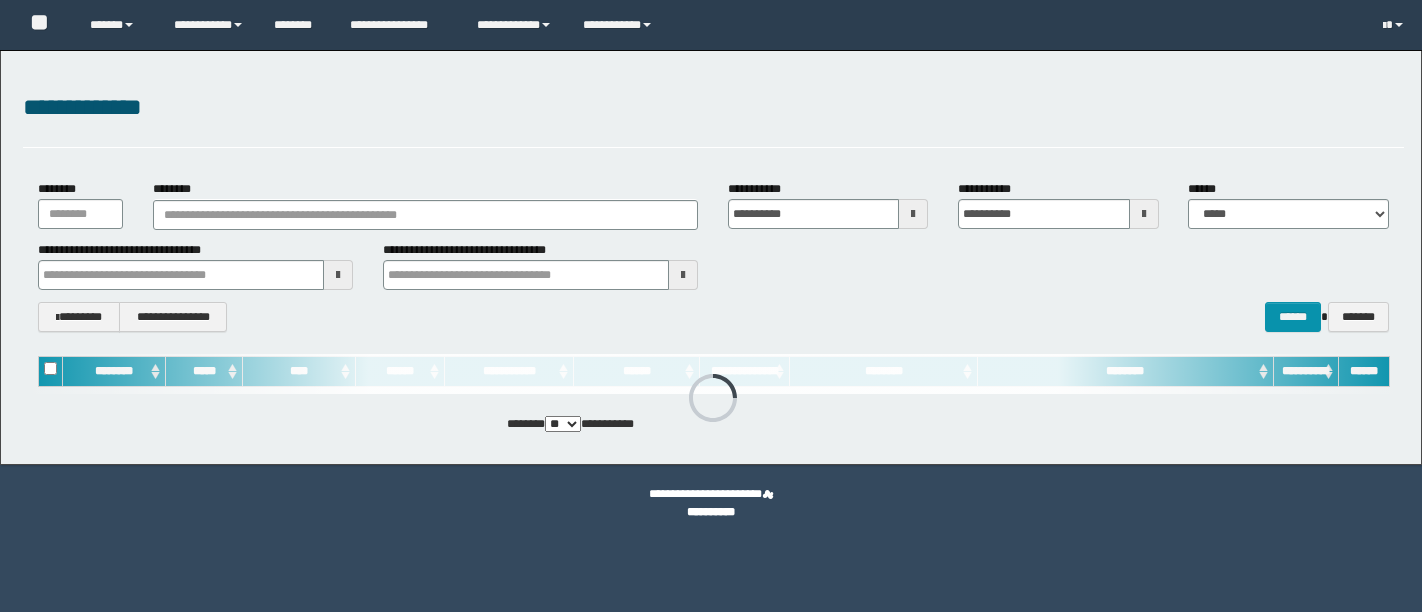 scroll, scrollTop: 0, scrollLeft: 0, axis: both 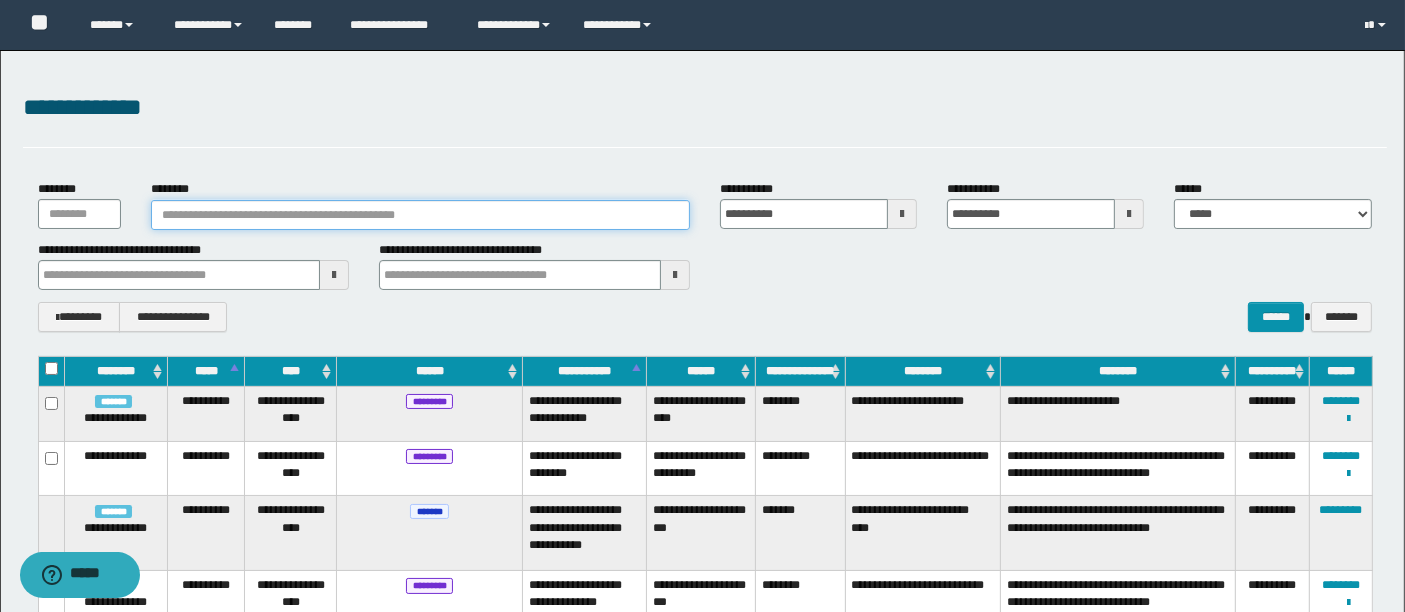click on "********" at bounding box center (420, 215) 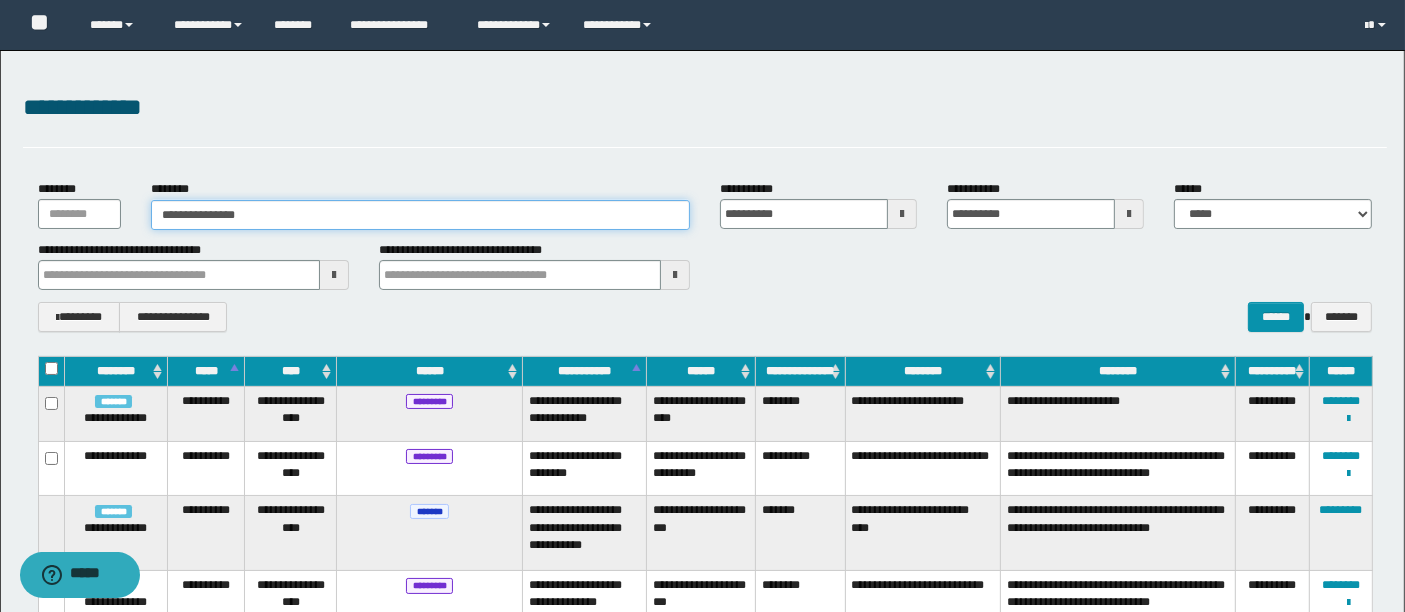 type on "**********" 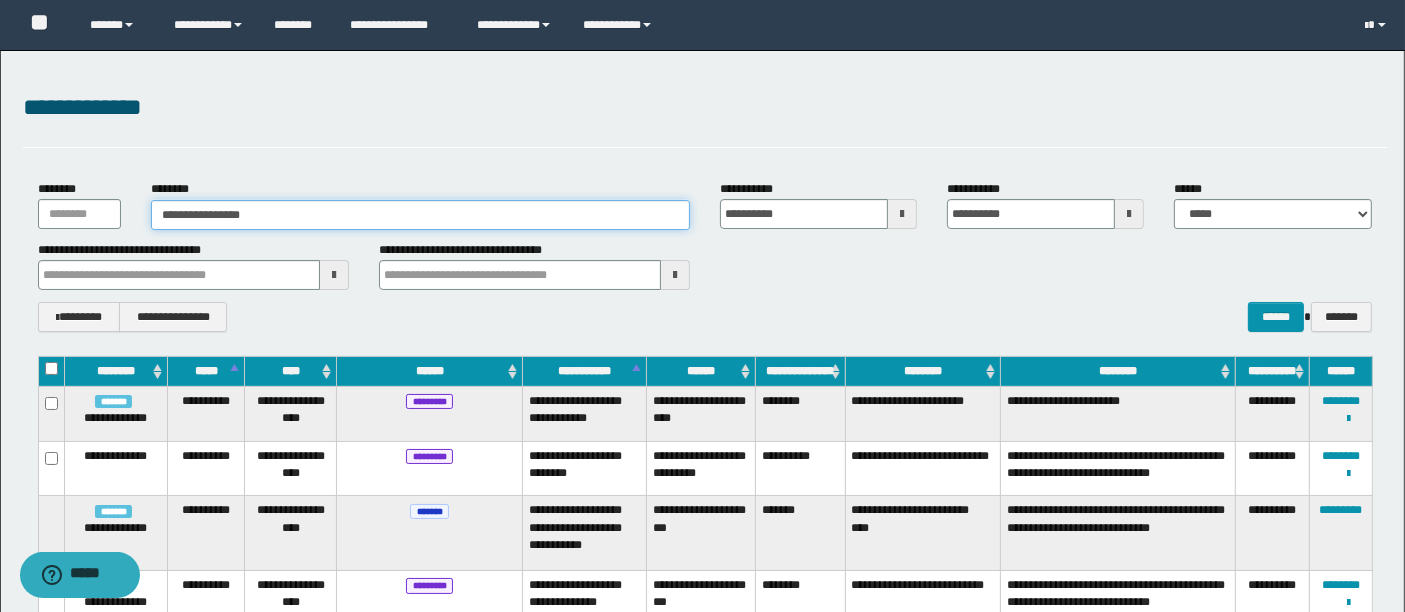 type on "**********" 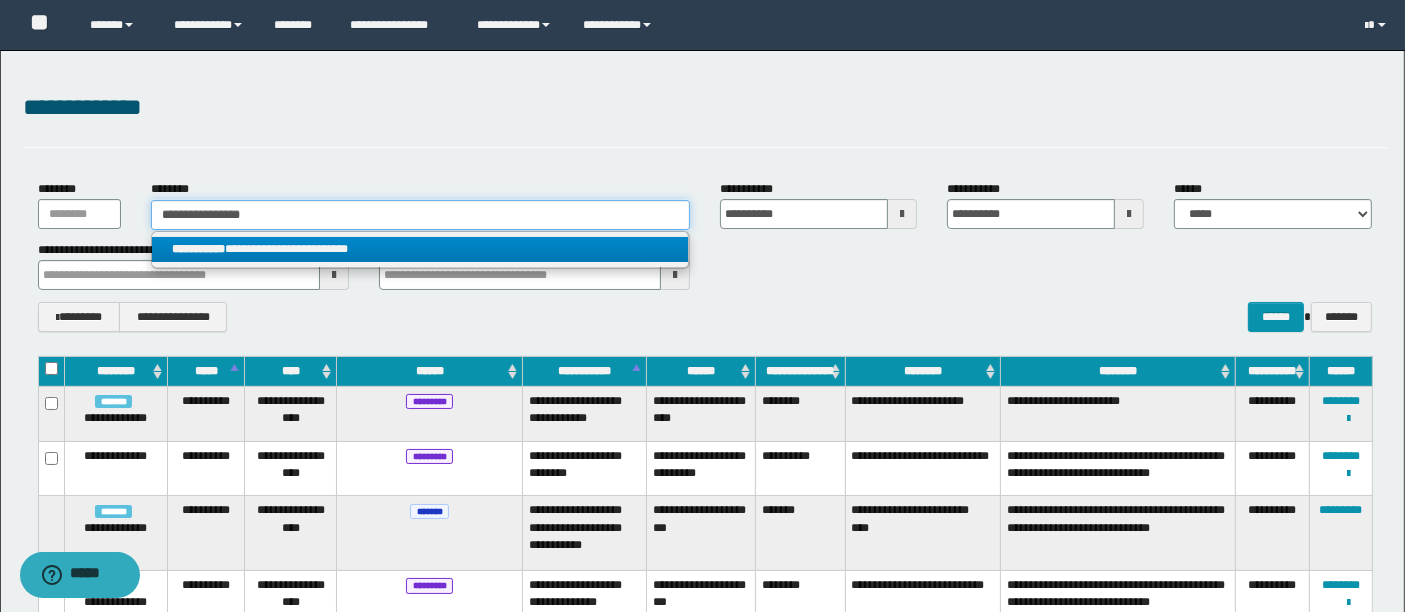 type on "**********" 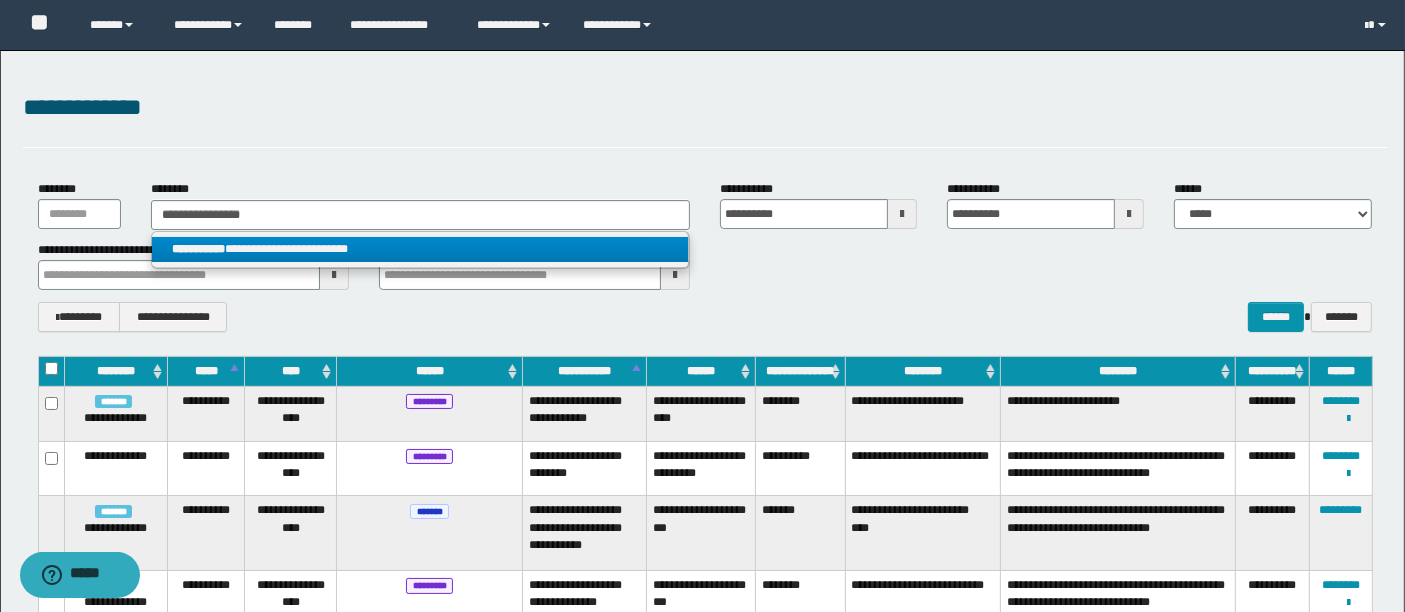 click on "**********" at bounding box center (420, 249) 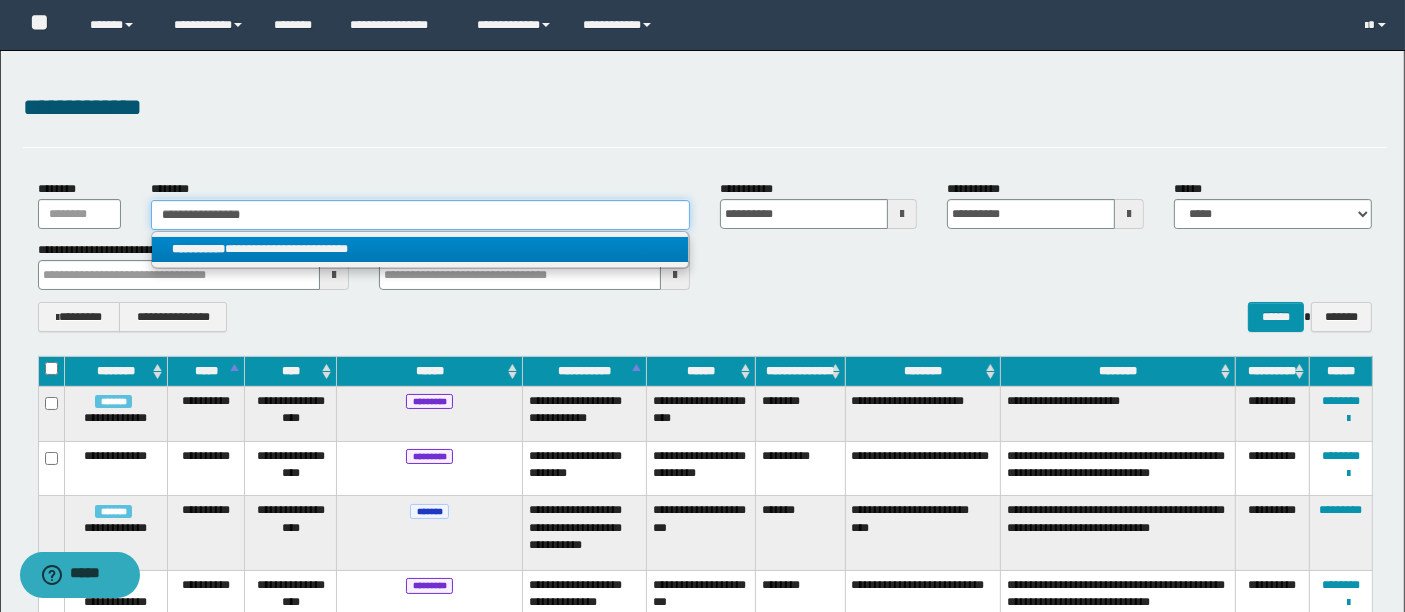 type 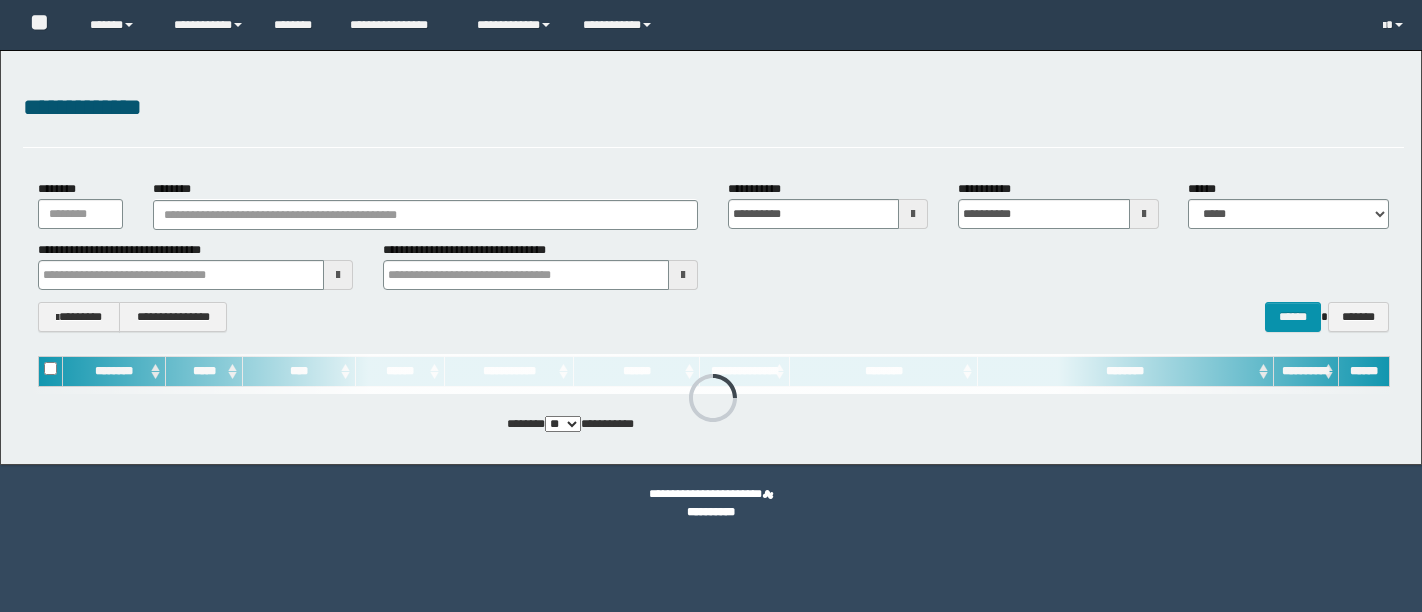 scroll, scrollTop: 0, scrollLeft: 0, axis: both 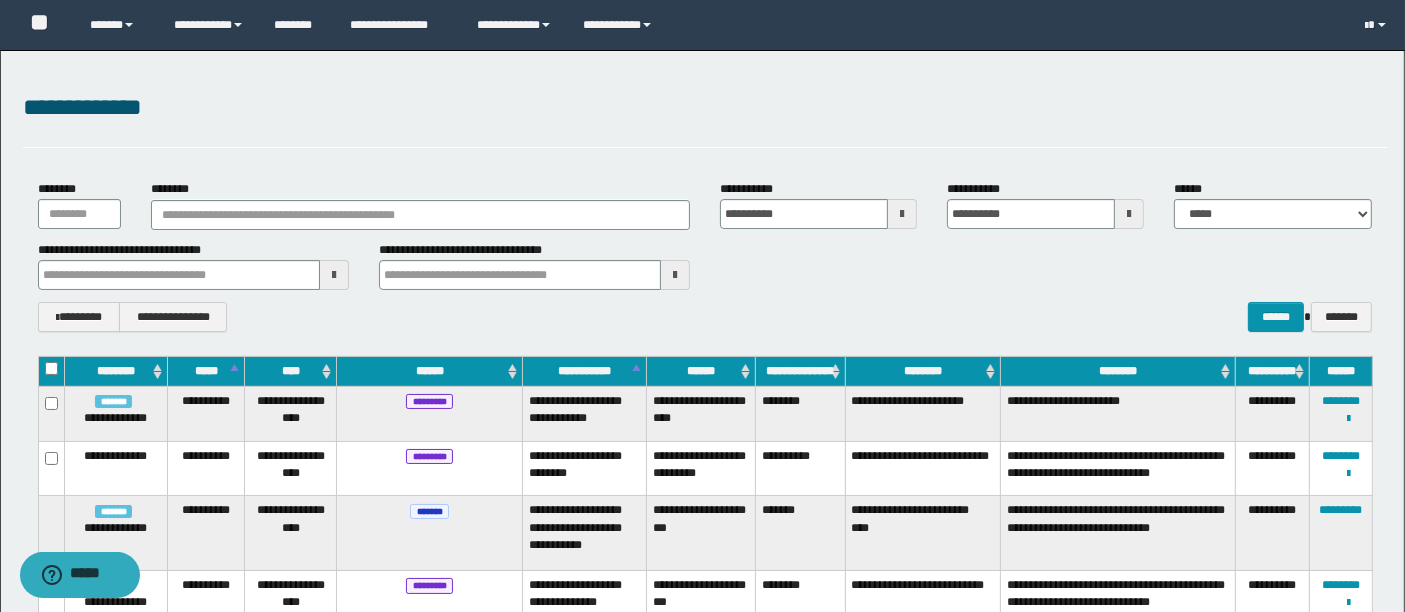 click on "**********" at bounding box center [705, 316] 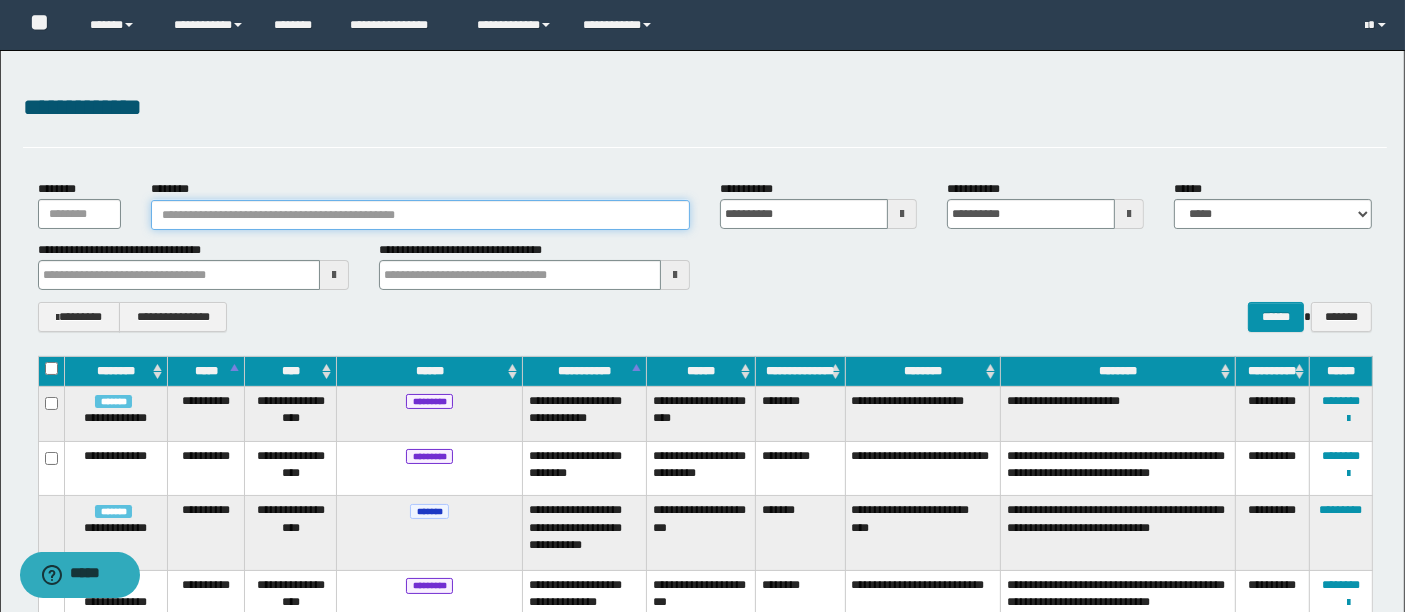click on "********" at bounding box center (420, 215) 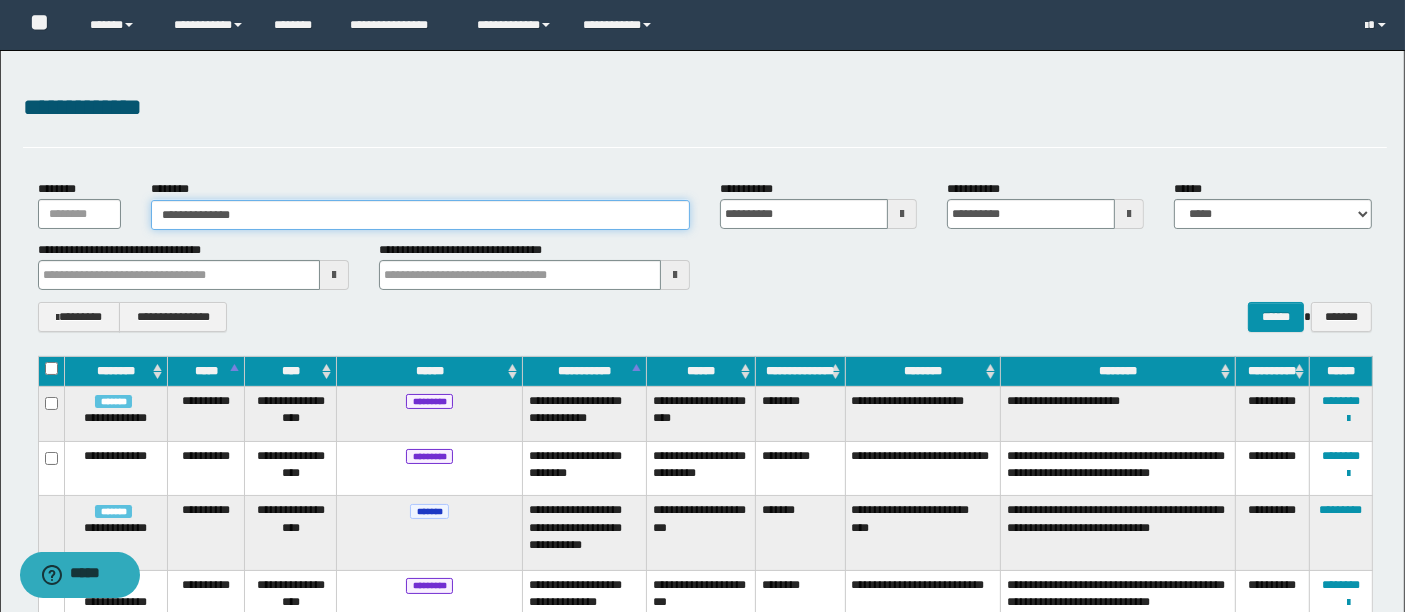type on "**********" 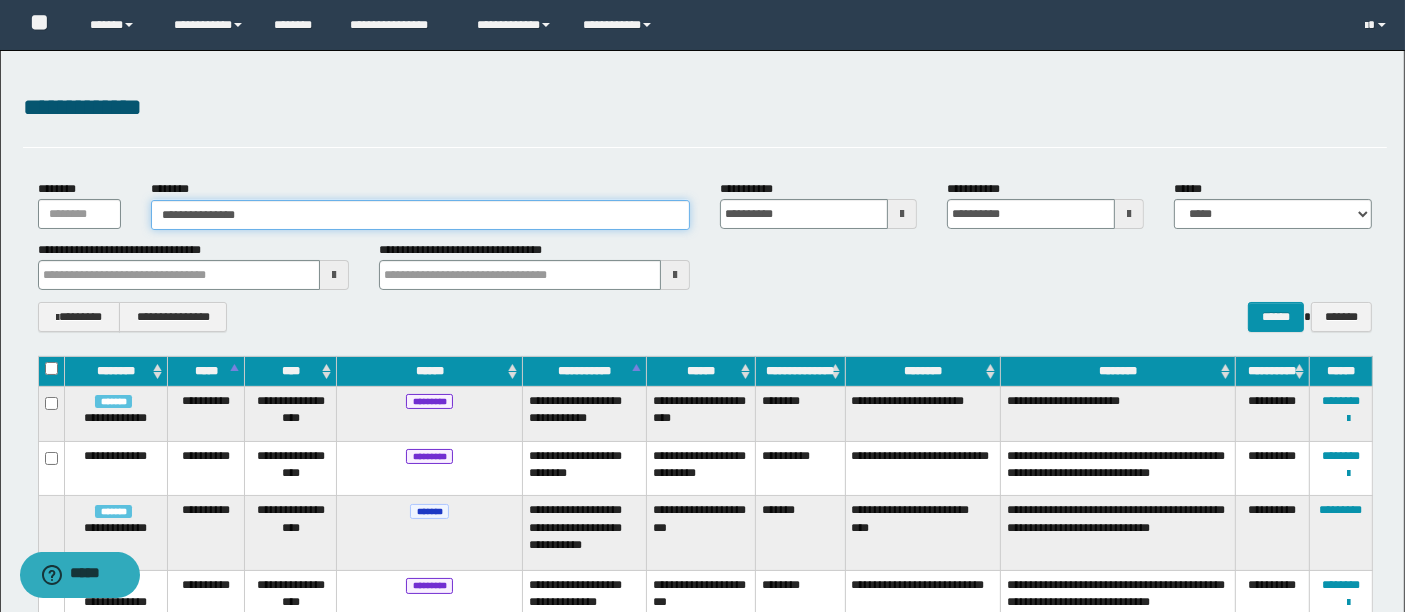 type on "**********" 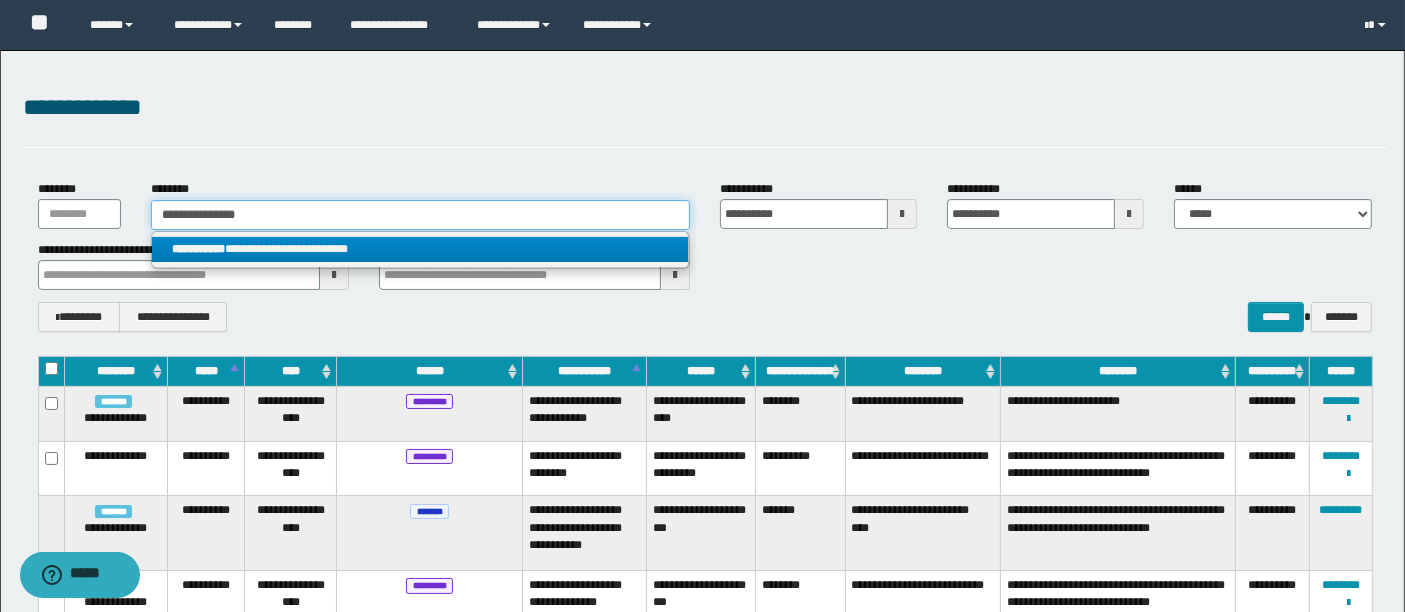 type on "**********" 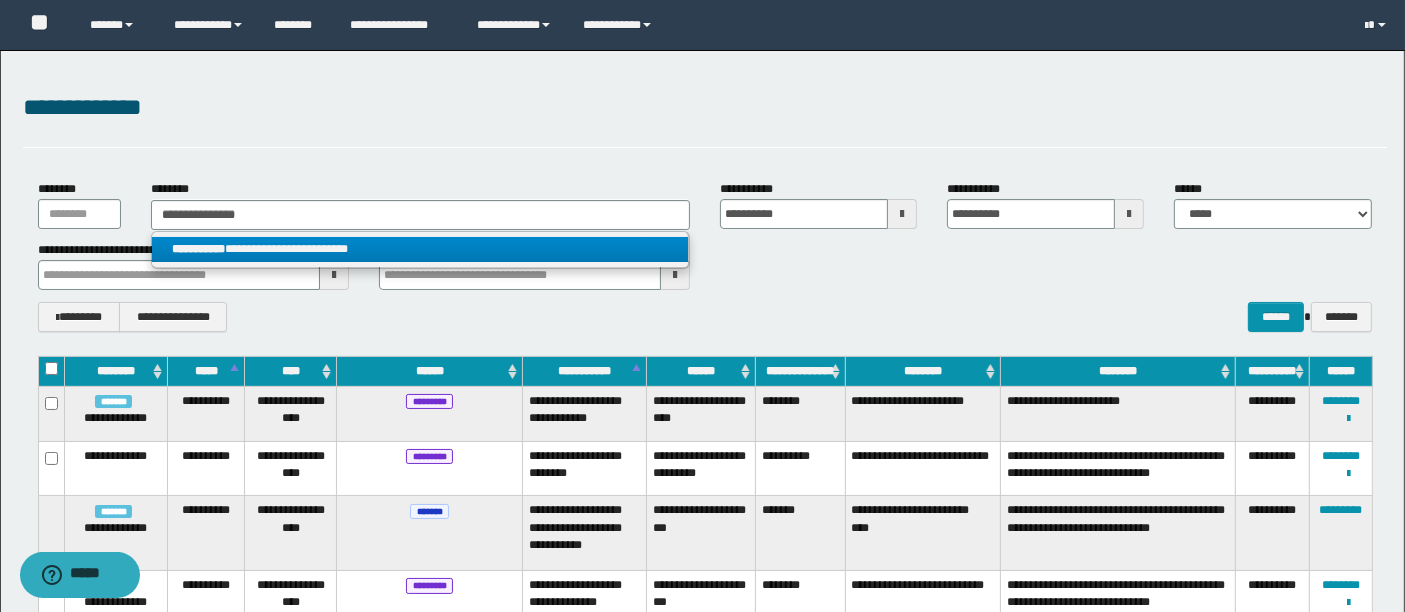 click on "**********" at bounding box center (420, 249) 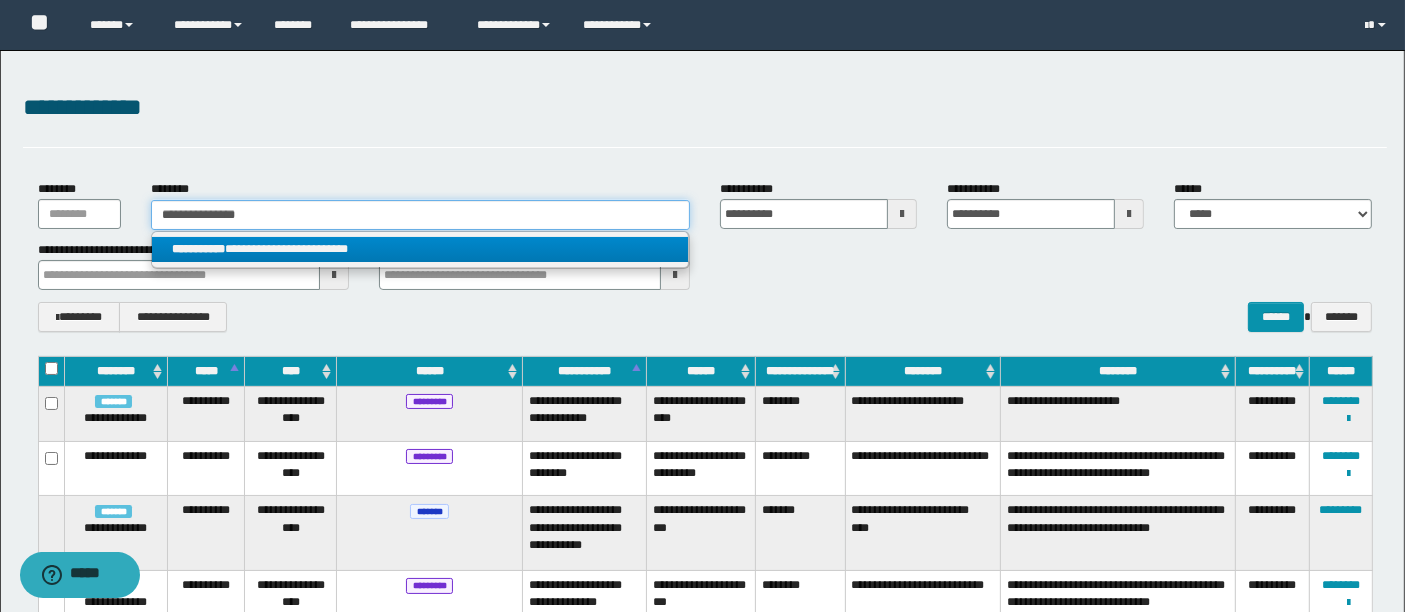 type 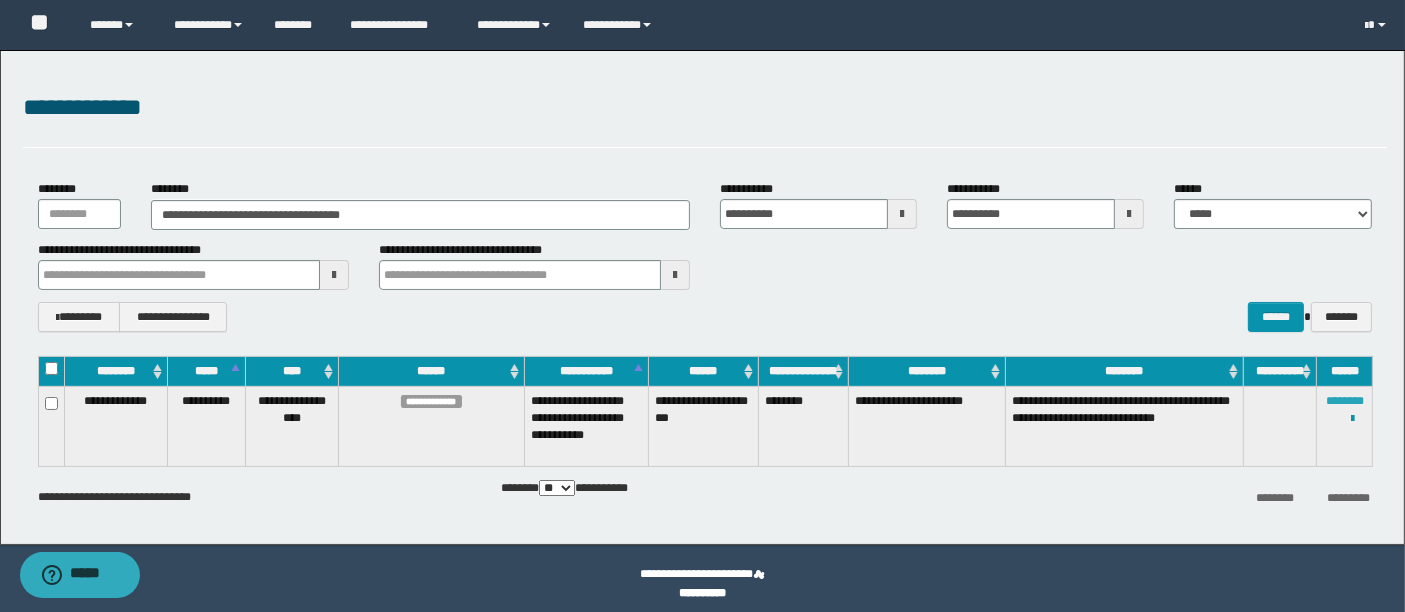 click on "********" at bounding box center [1345, 401] 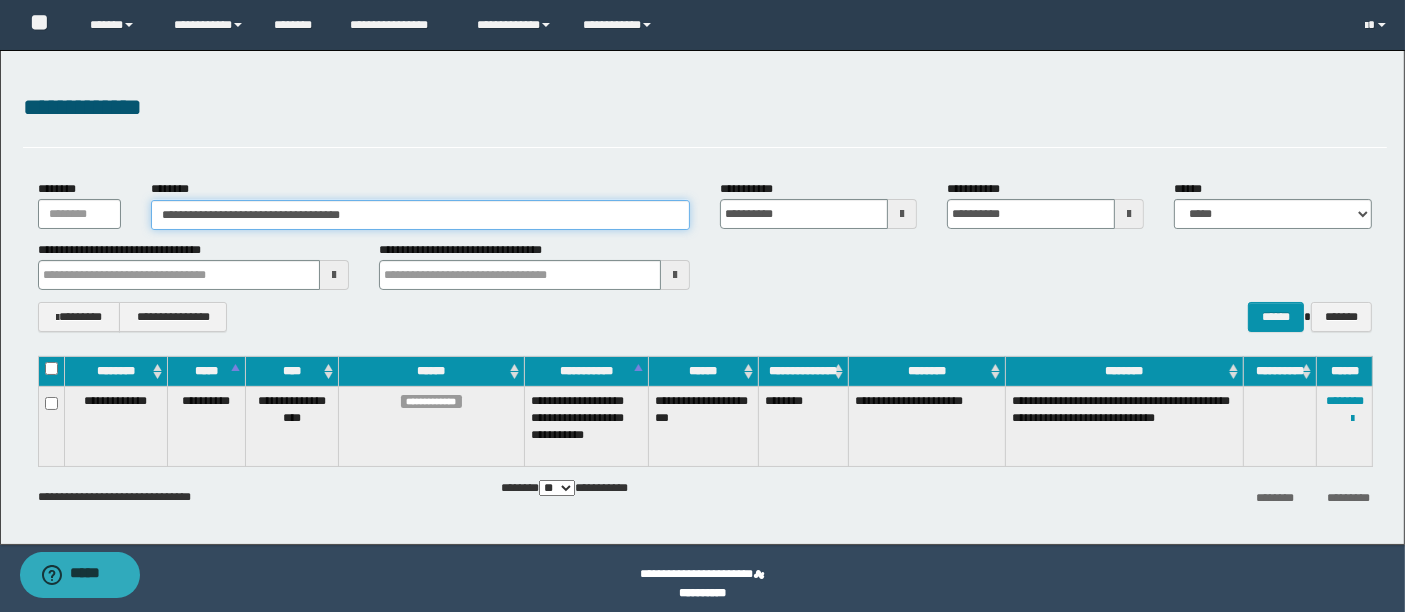 drag, startPoint x: 380, startPoint y: 219, endPoint x: 242, endPoint y: 209, distance: 138.36185 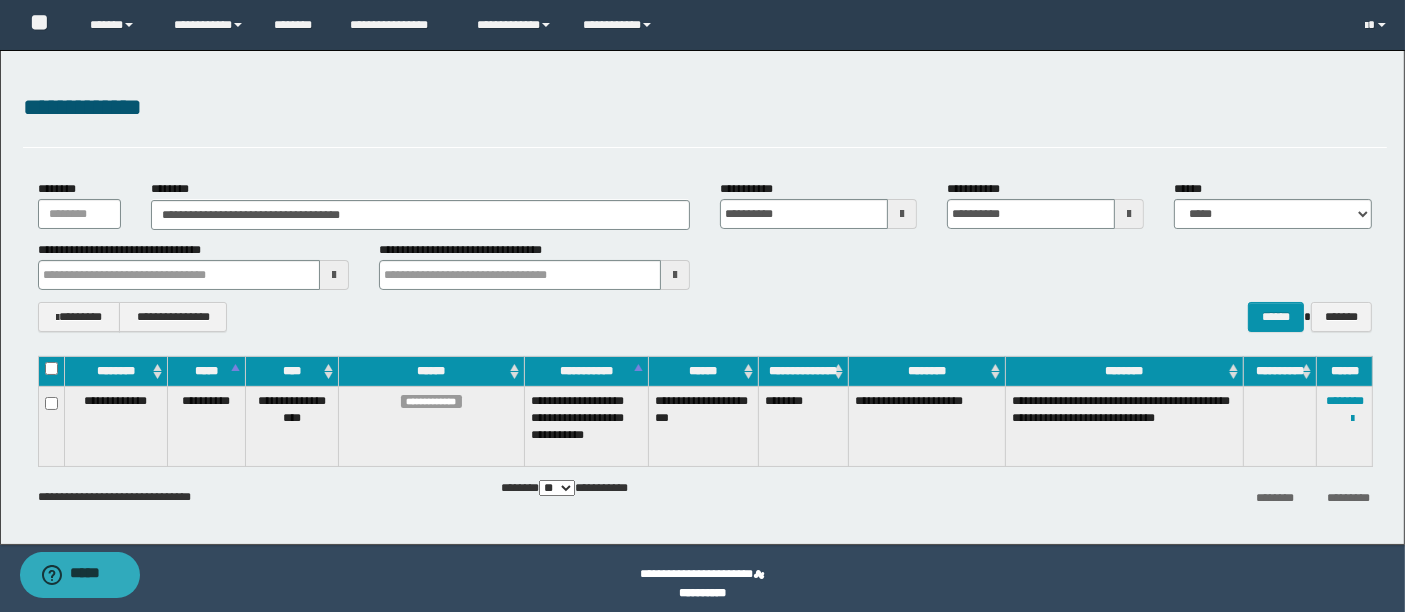 click on "**********" at bounding box center (702, 297) 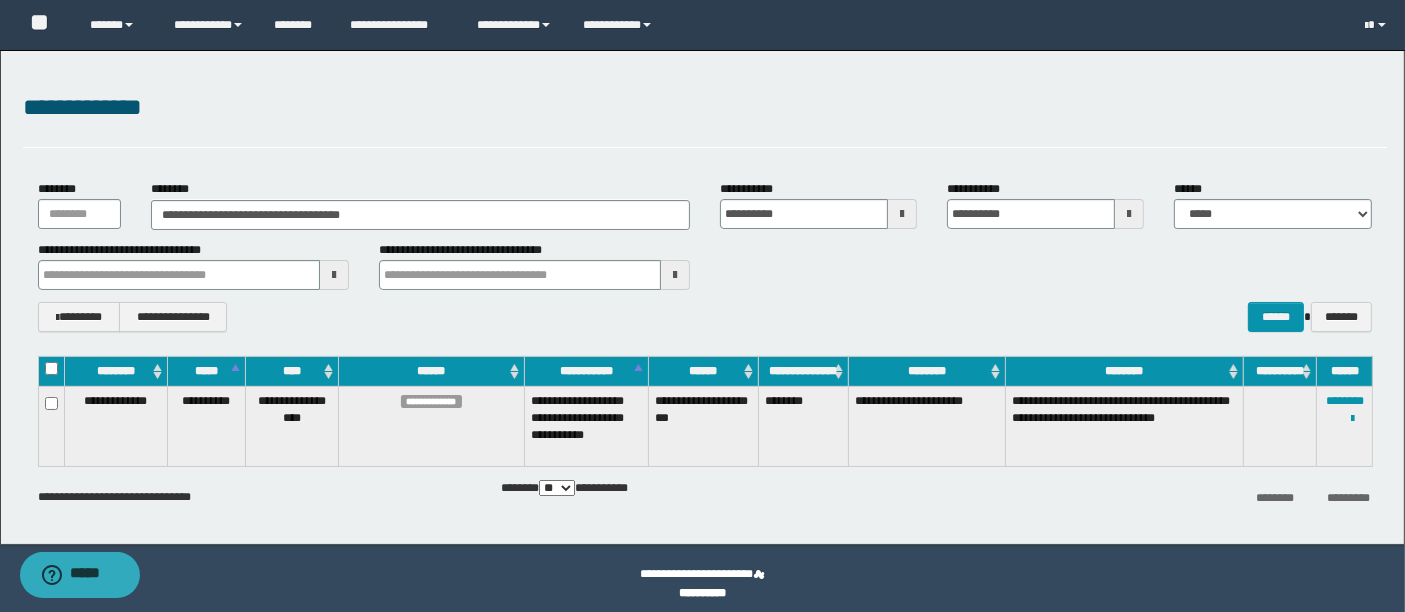 click on "**********" at bounding box center (702, 297) 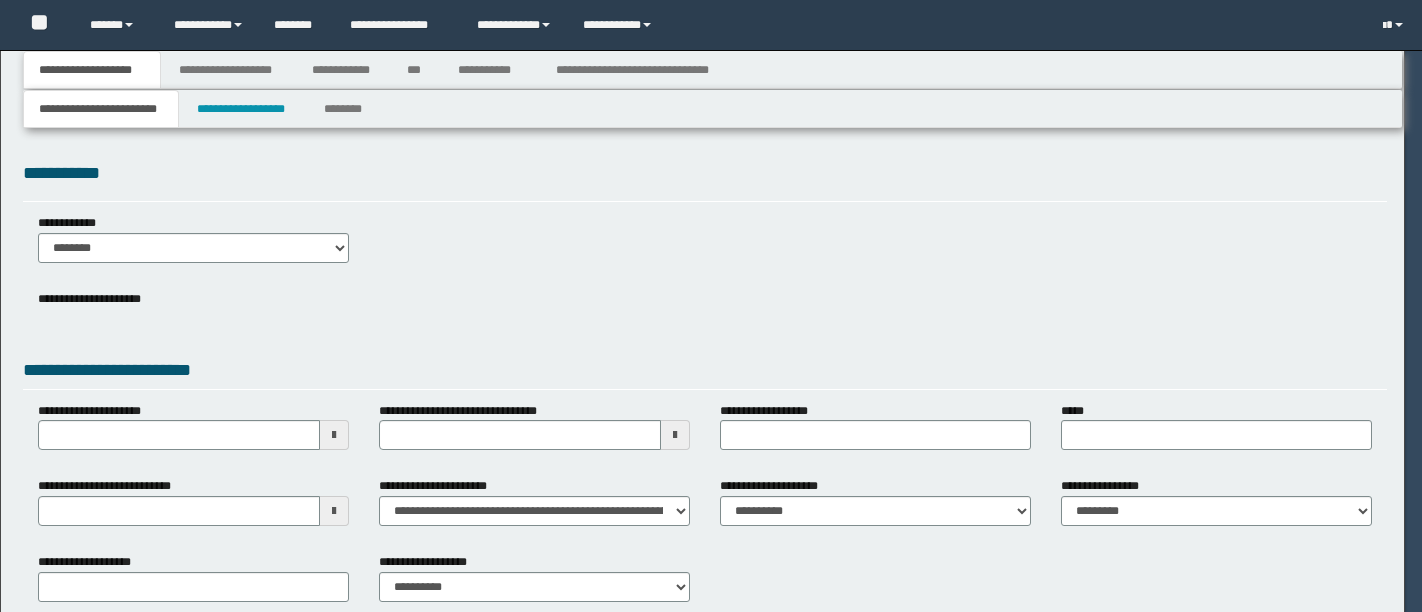 scroll, scrollTop: 0, scrollLeft: 0, axis: both 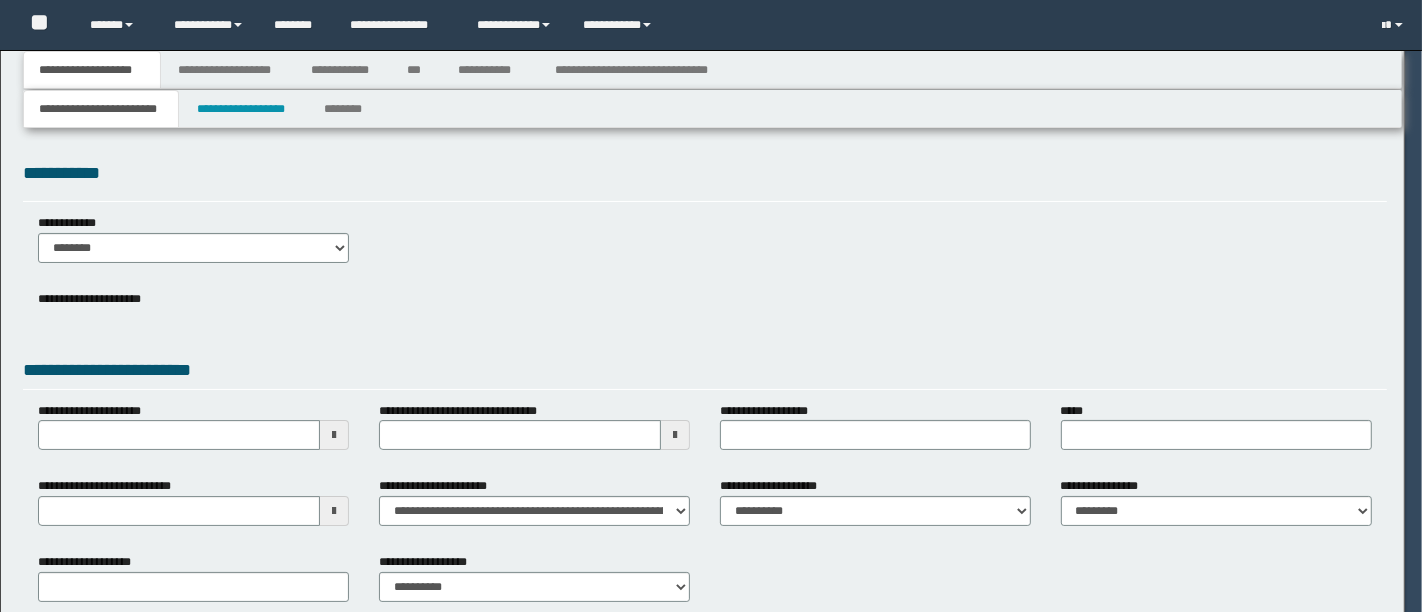 type on "**********" 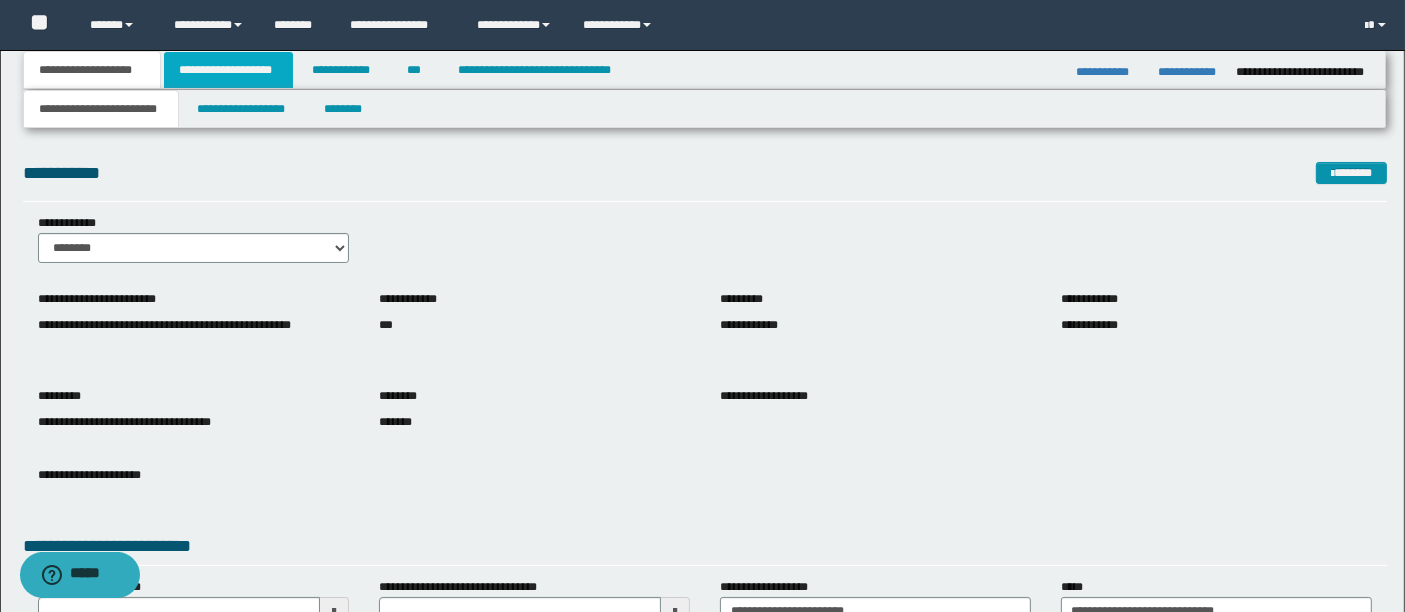 click on "**********" at bounding box center [228, 70] 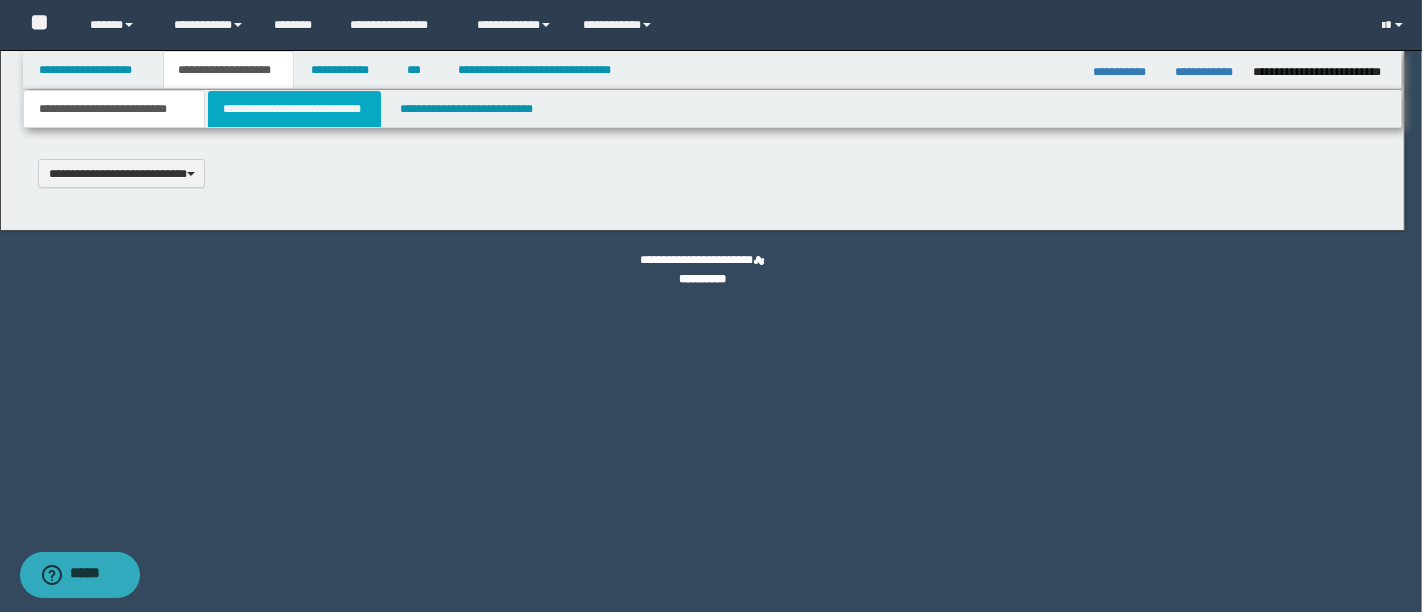 scroll, scrollTop: 0, scrollLeft: 0, axis: both 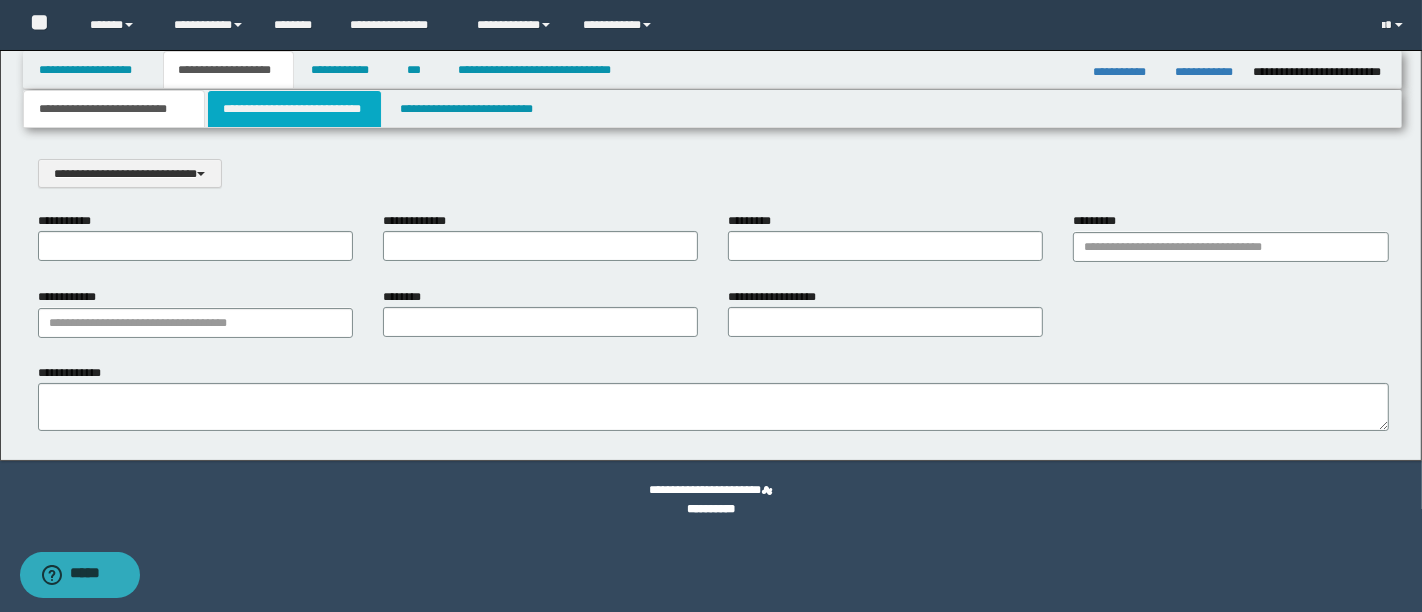 click on "**********" at bounding box center (294, 109) 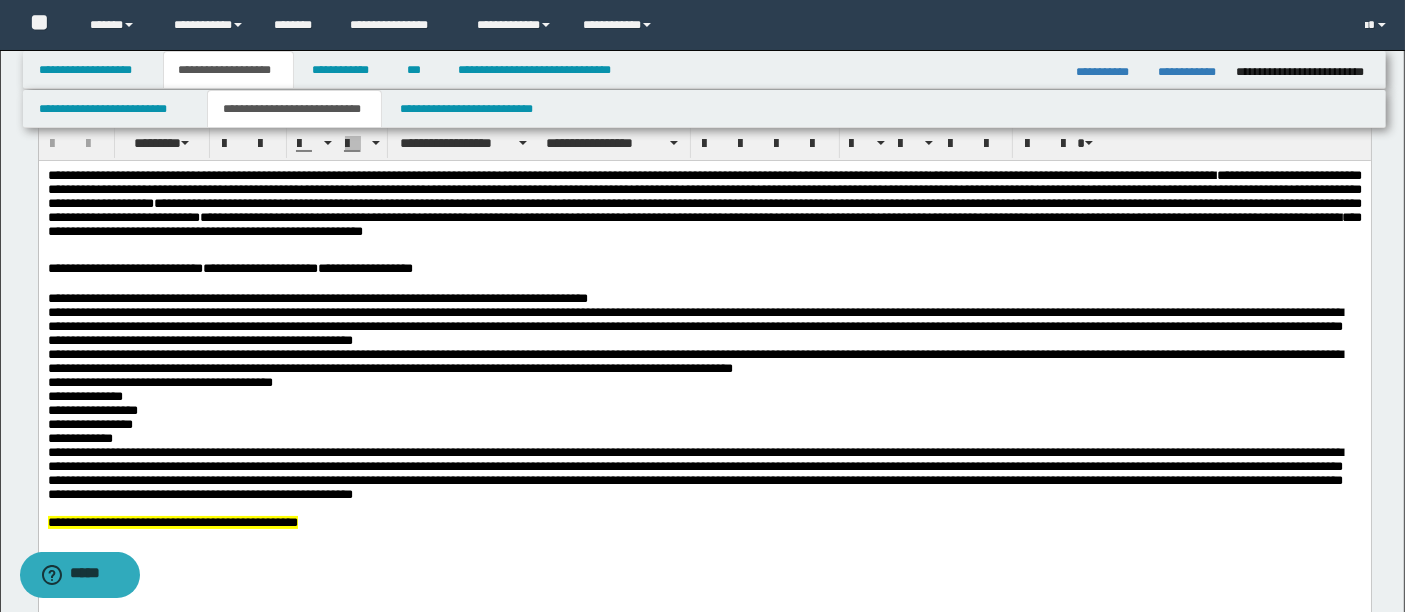 scroll, scrollTop: 48, scrollLeft: 0, axis: vertical 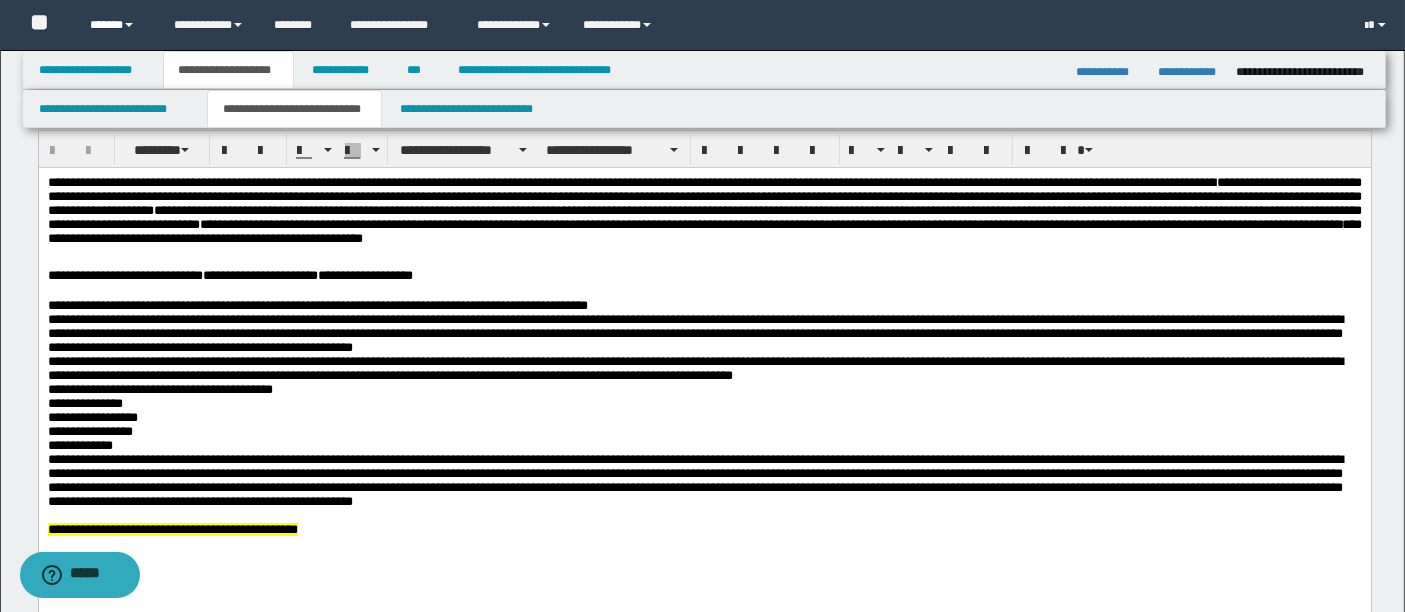 click on "******" at bounding box center (117, 25) 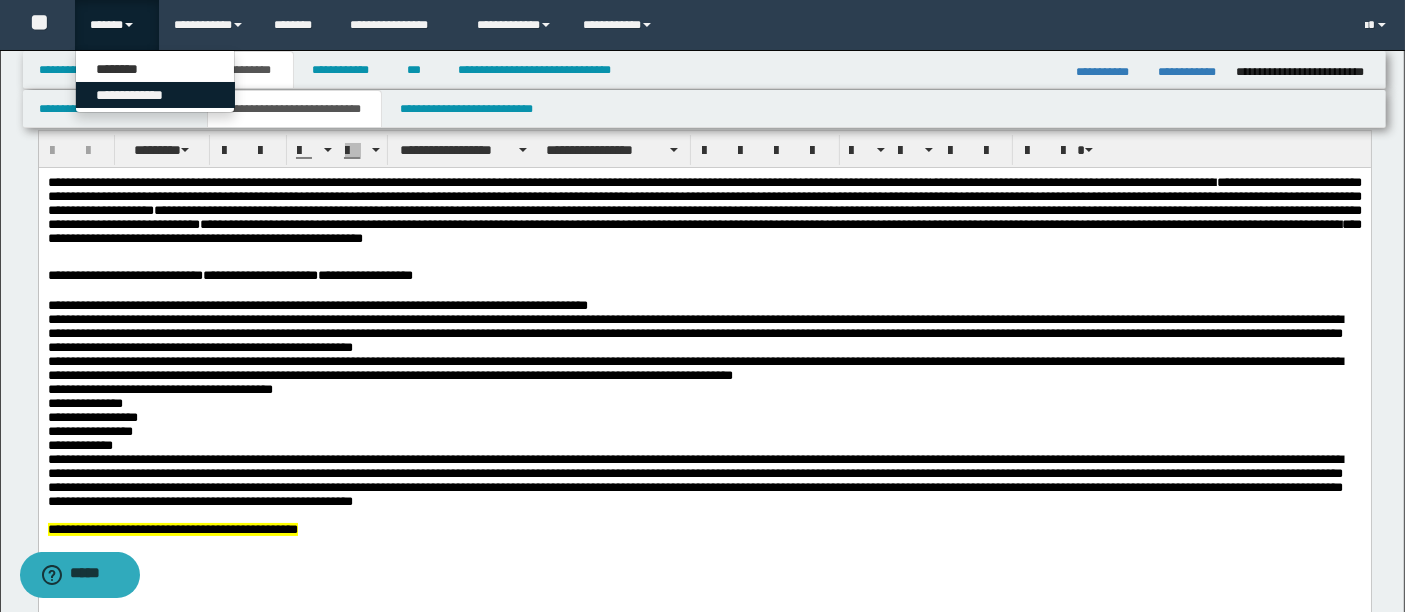 click on "**********" at bounding box center (155, 95) 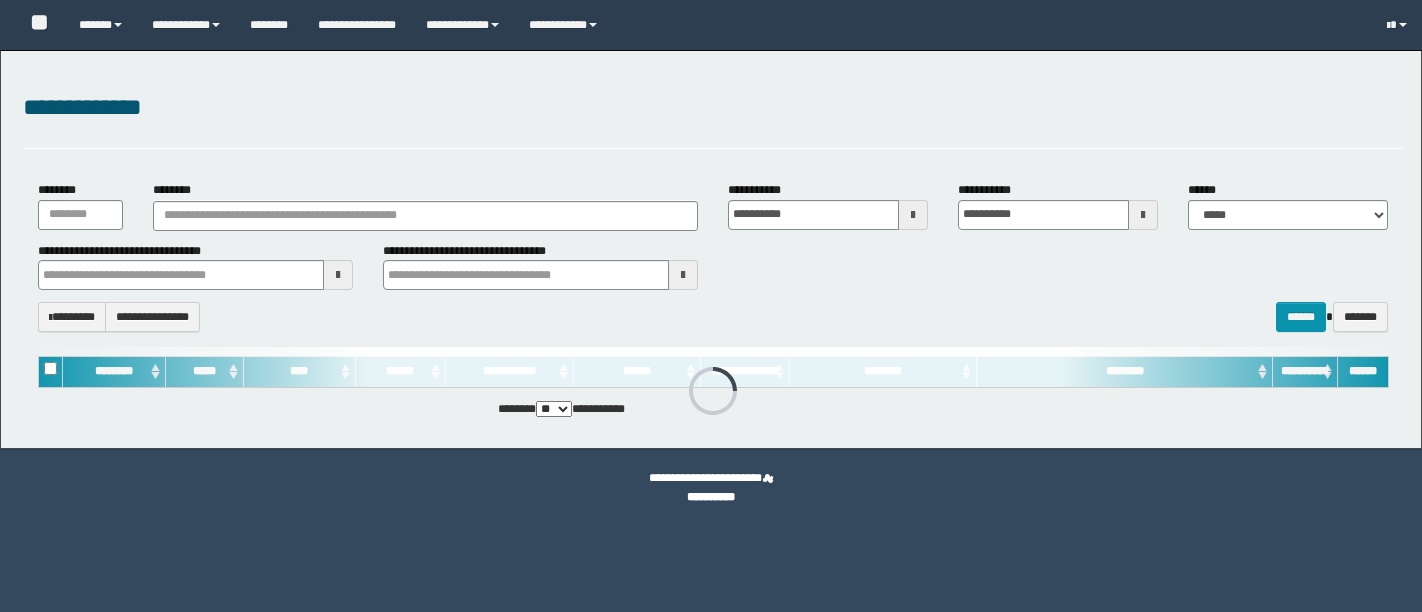 scroll, scrollTop: 0, scrollLeft: 0, axis: both 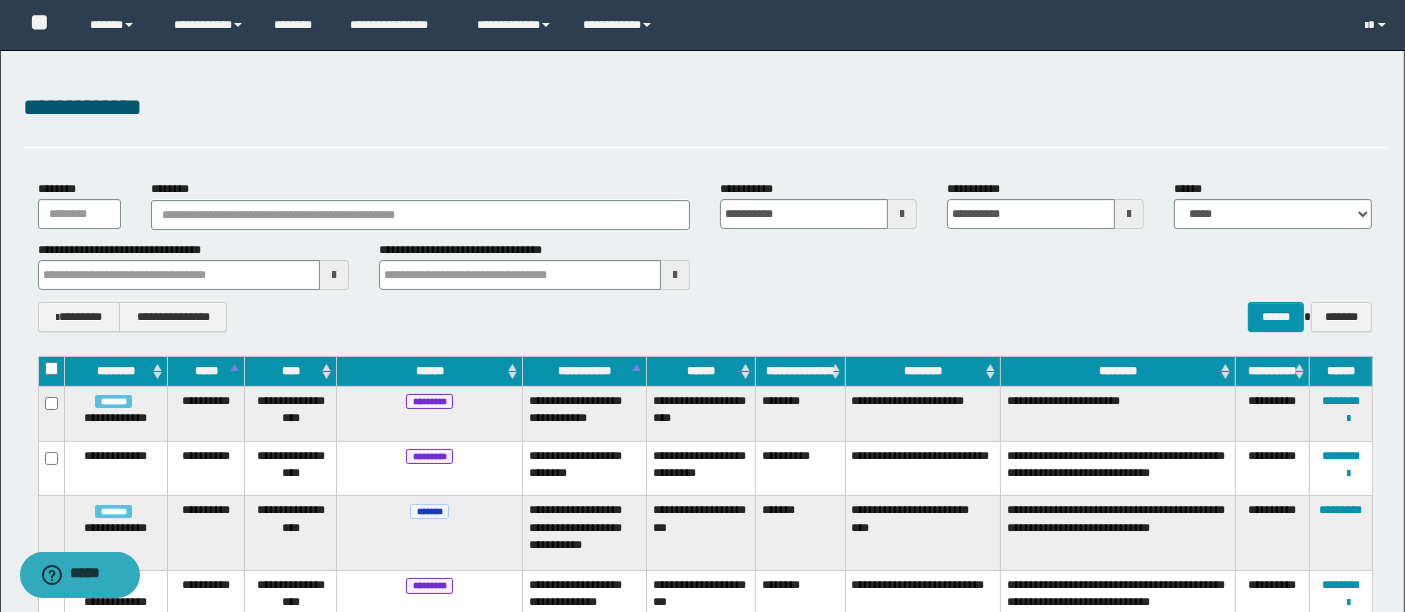 click on "**********" at bounding box center (702, 1689) 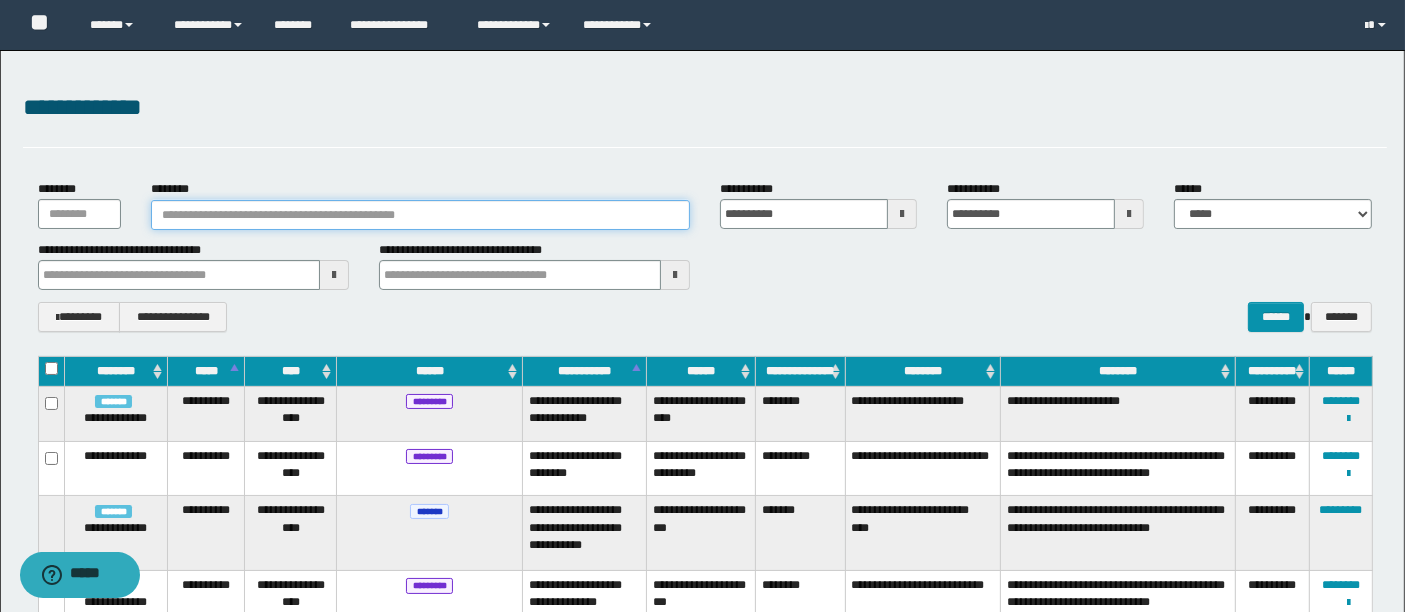 click on "********" at bounding box center (420, 215) 